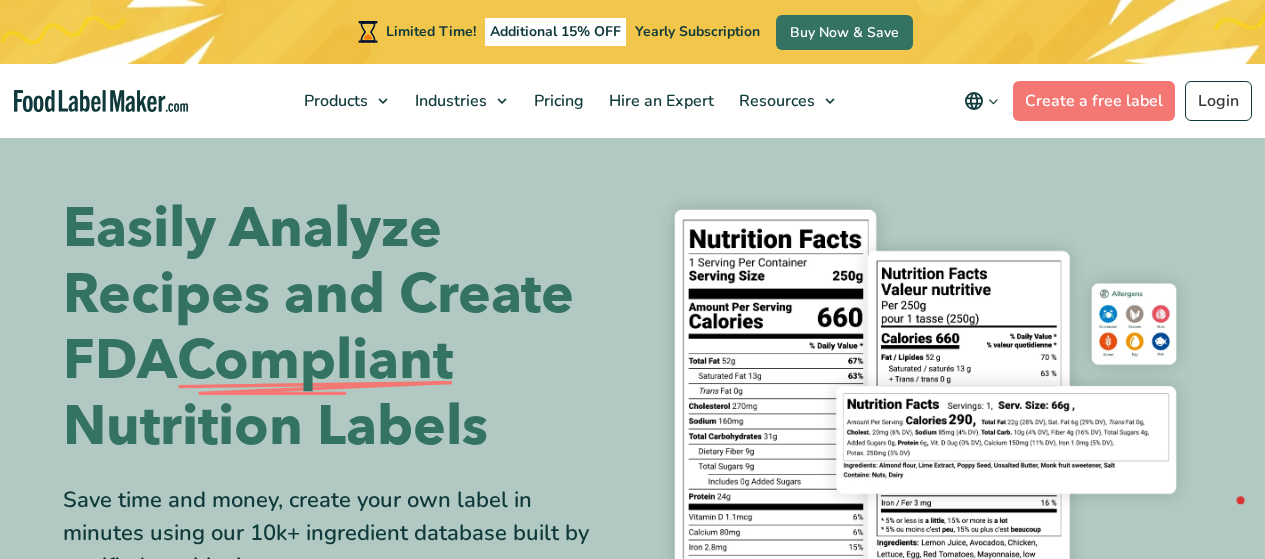 scroll, scrollTop: 0, scrollLeft: 0, axis: both 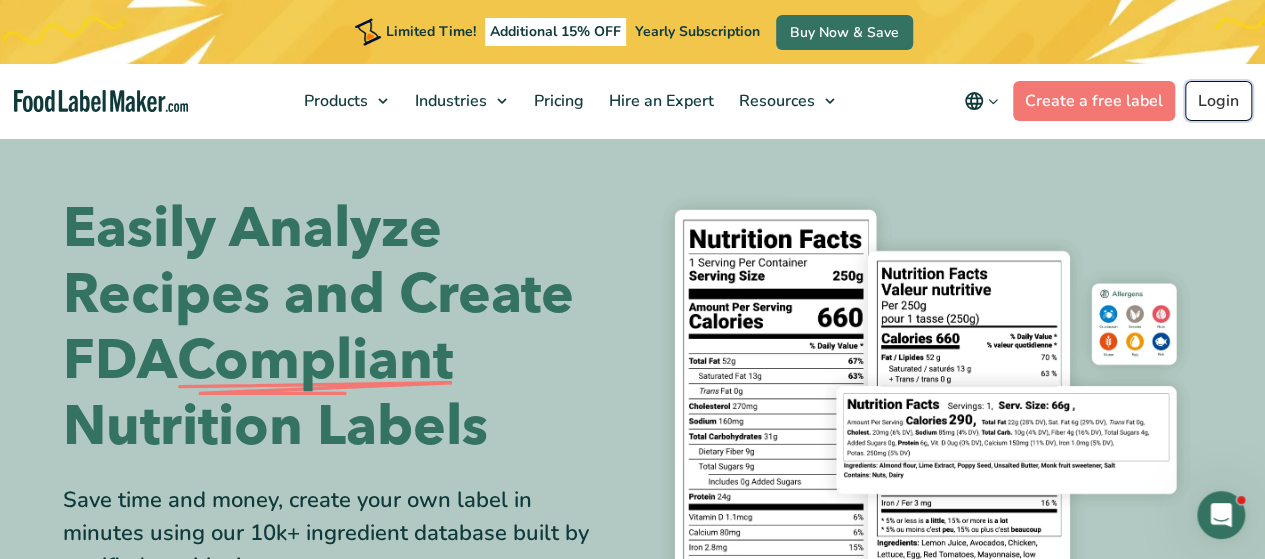 click on "Login" at bounding box center [1218, 101] 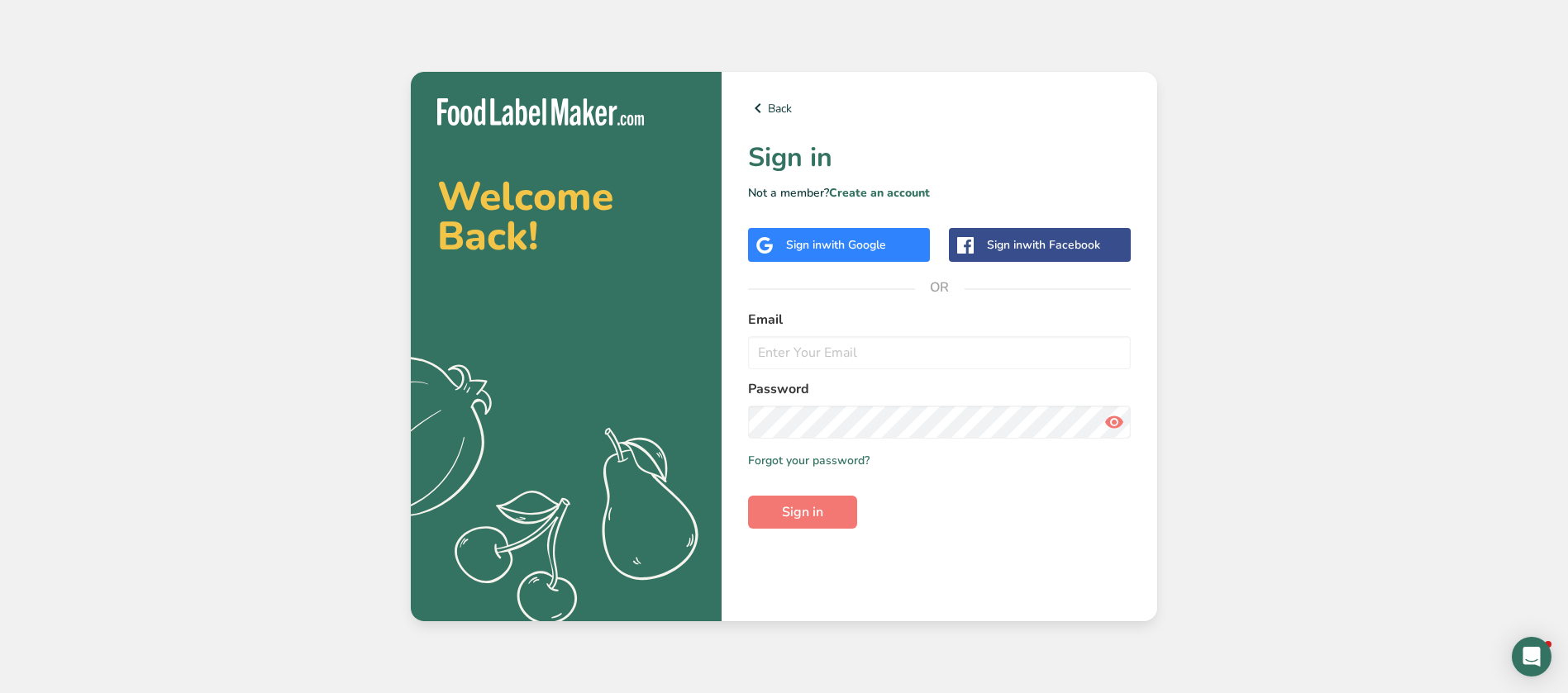 scroll, scrollTop: 0, scrollLeft: 0, axis: both 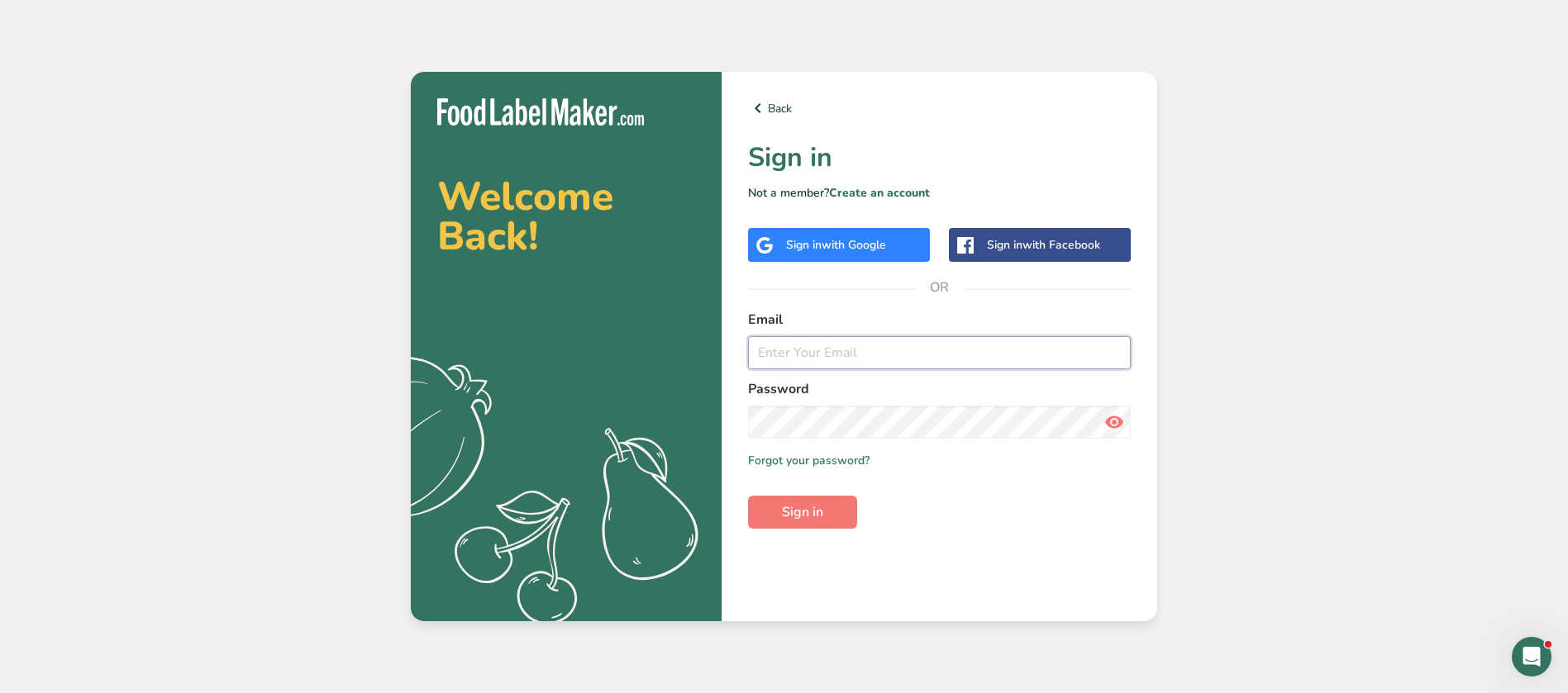 click at bounding box center (939, 353) 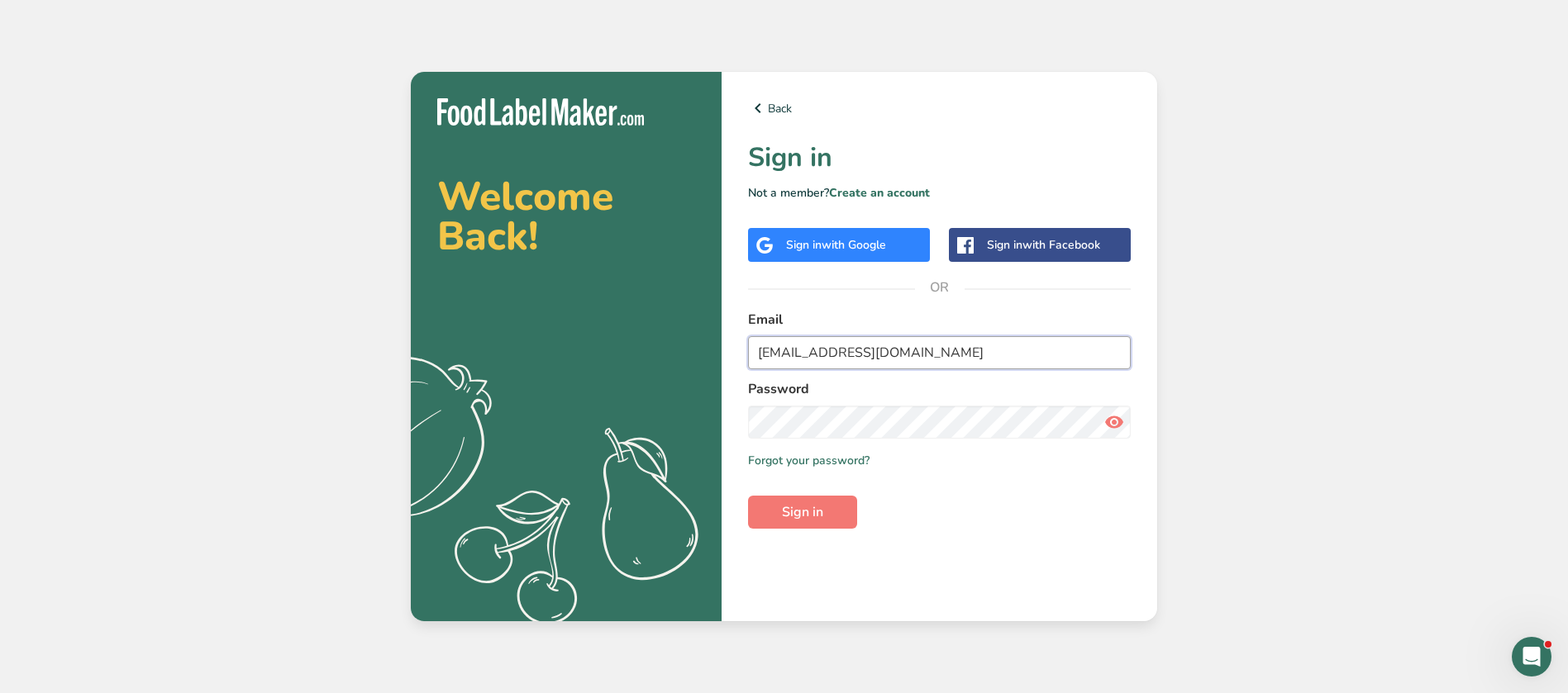 type on "[EMAIL_ADDRESS][DOMAIN_NAME]" 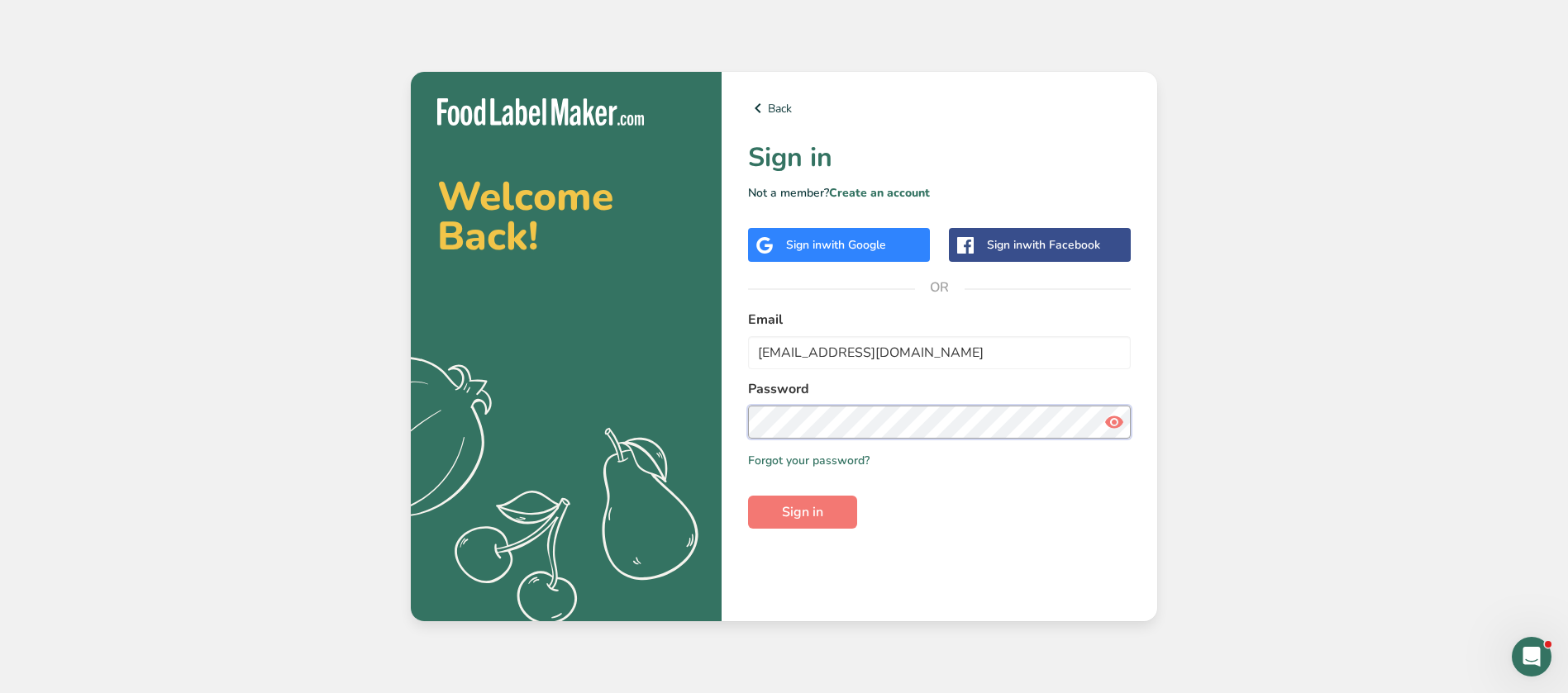 click on "Sign in" at bounding box center (803, 512) 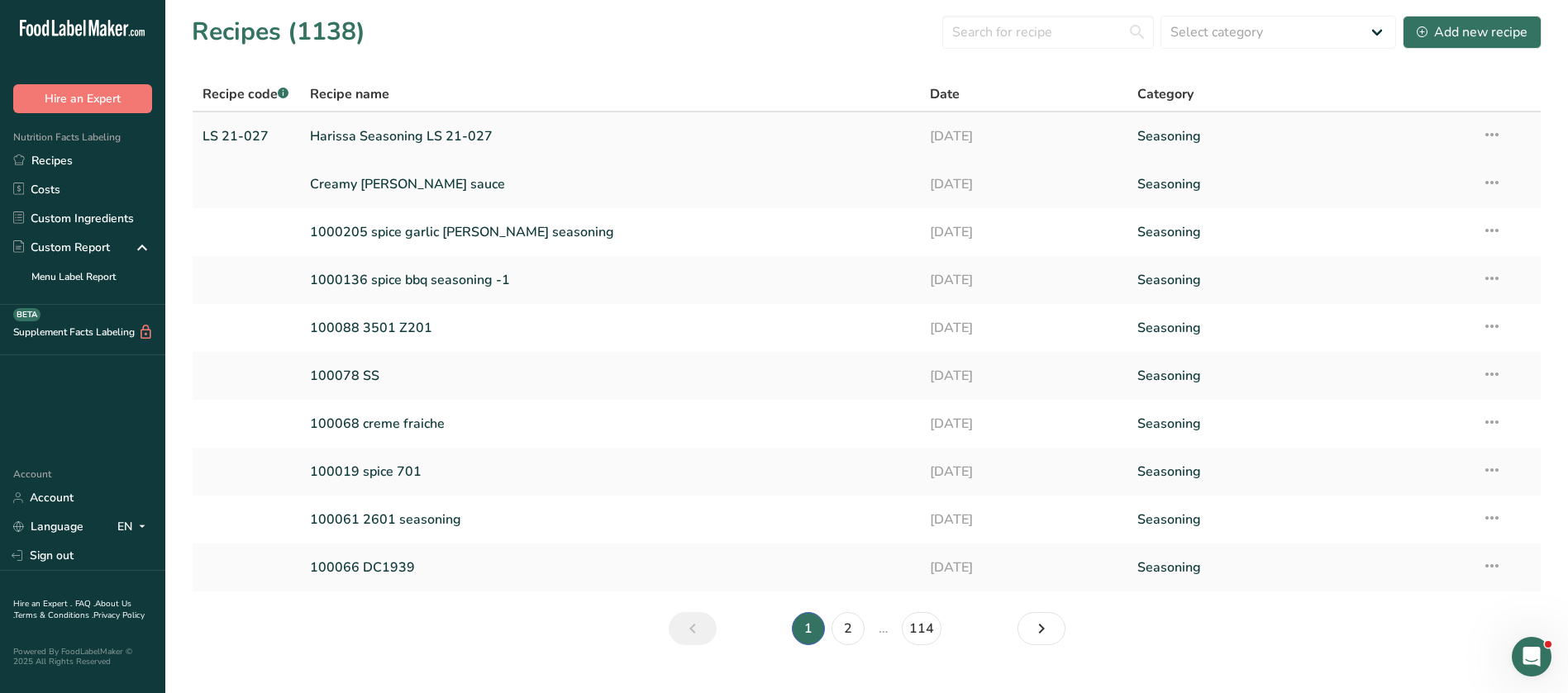 click on "Harissa Seasoning LS 21-027" at bounding box center (610, 136) 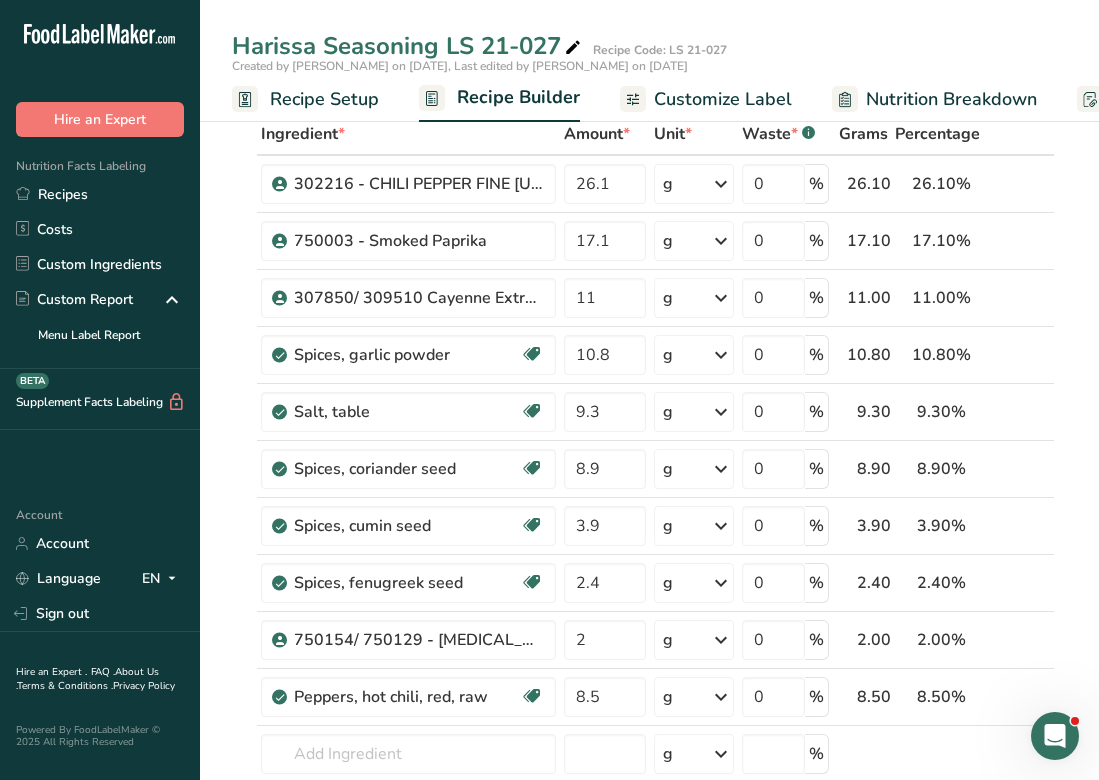 scroll, scrollTop: 94, scrollLeft: 0, axis: vertical 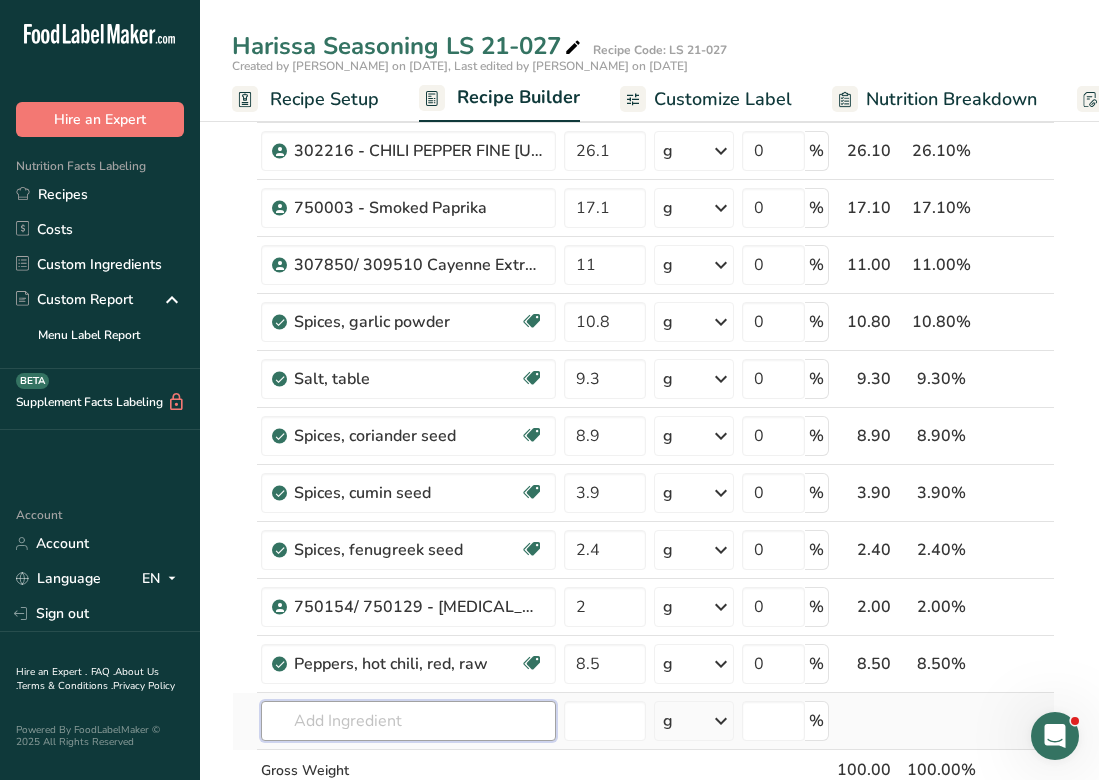 click at bounding box center (408, 721) 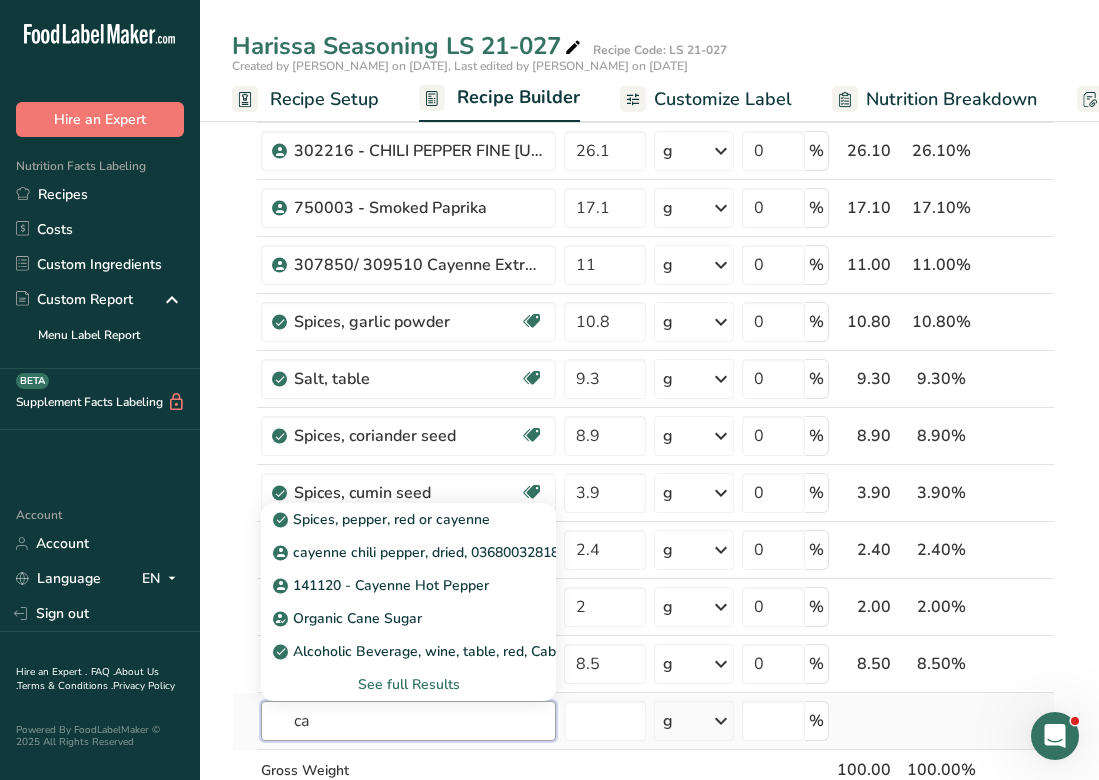 type on "c" 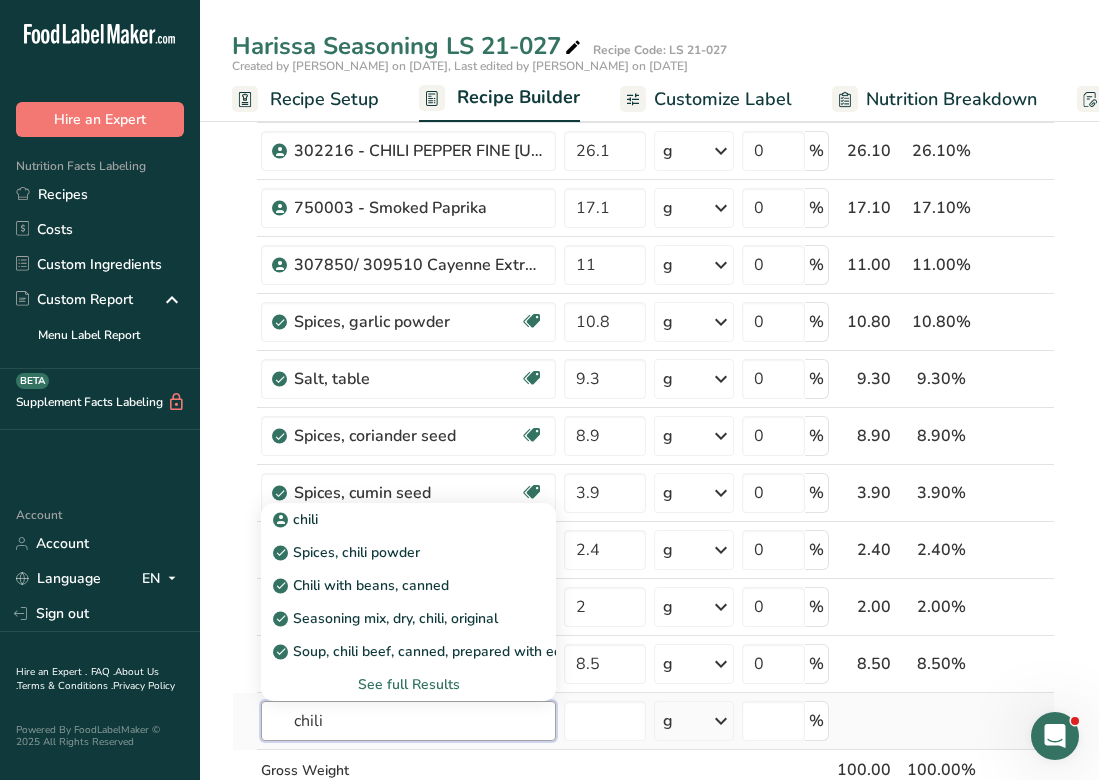 type on "chili" 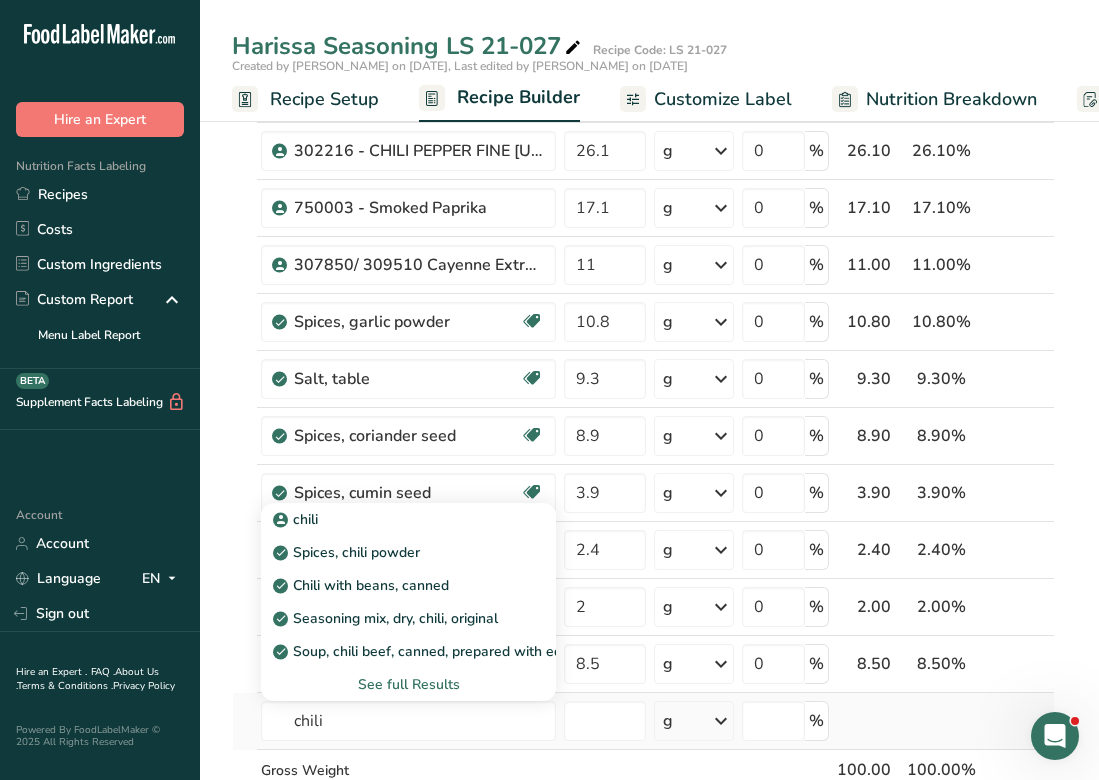 type 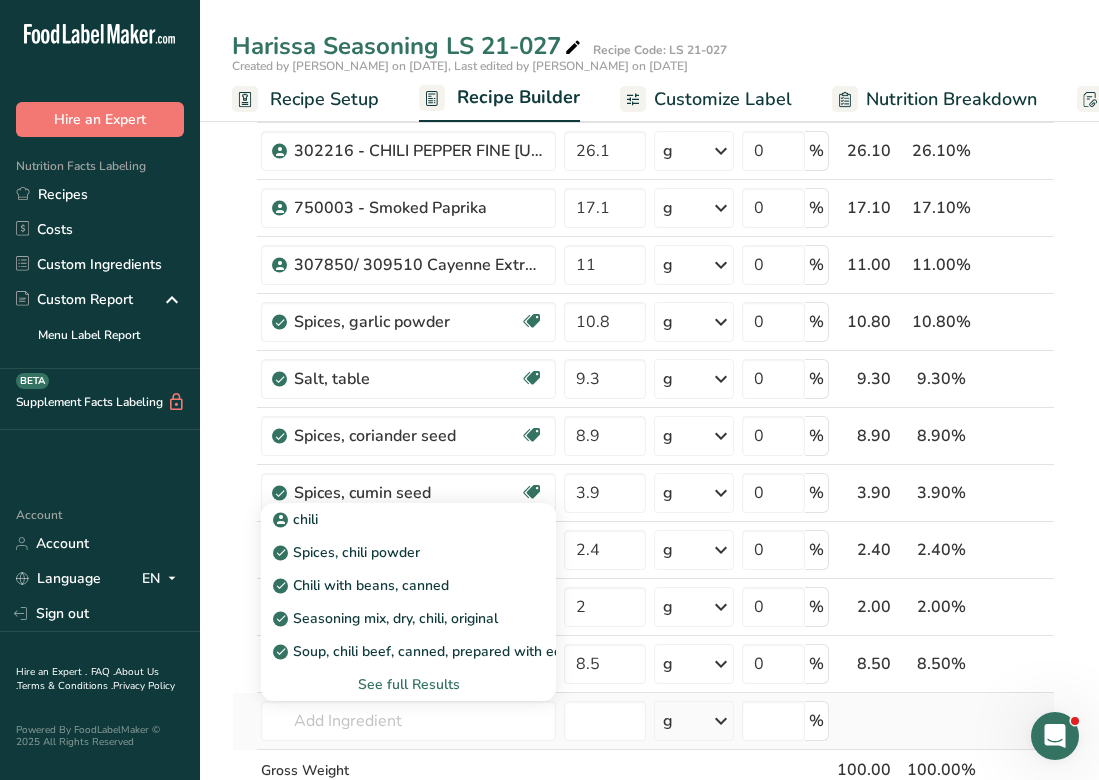 click on "See full Results" at bounding box center [408, 684] 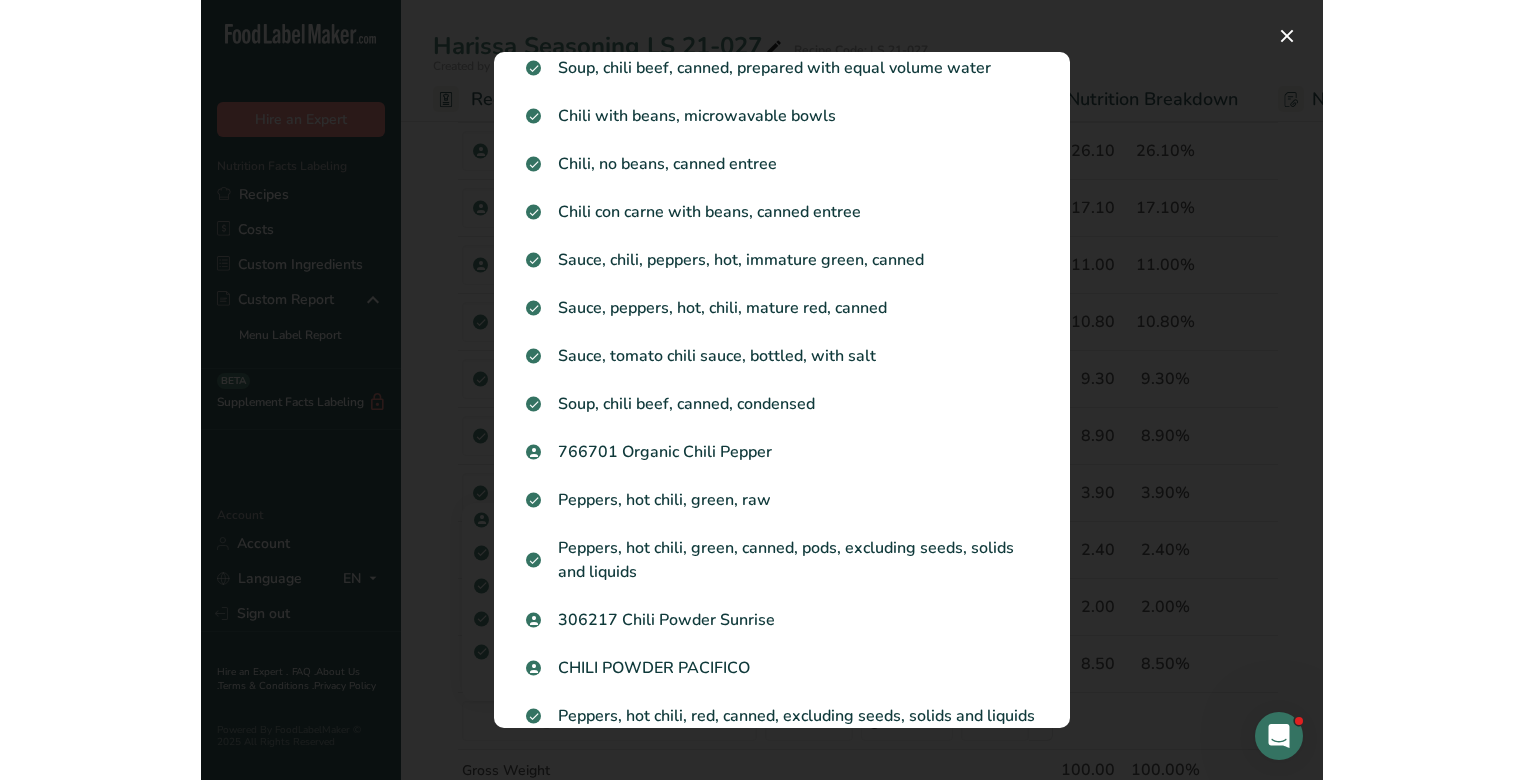 scroll, scrollTop: 0, scrollLeft: 0, axis: both 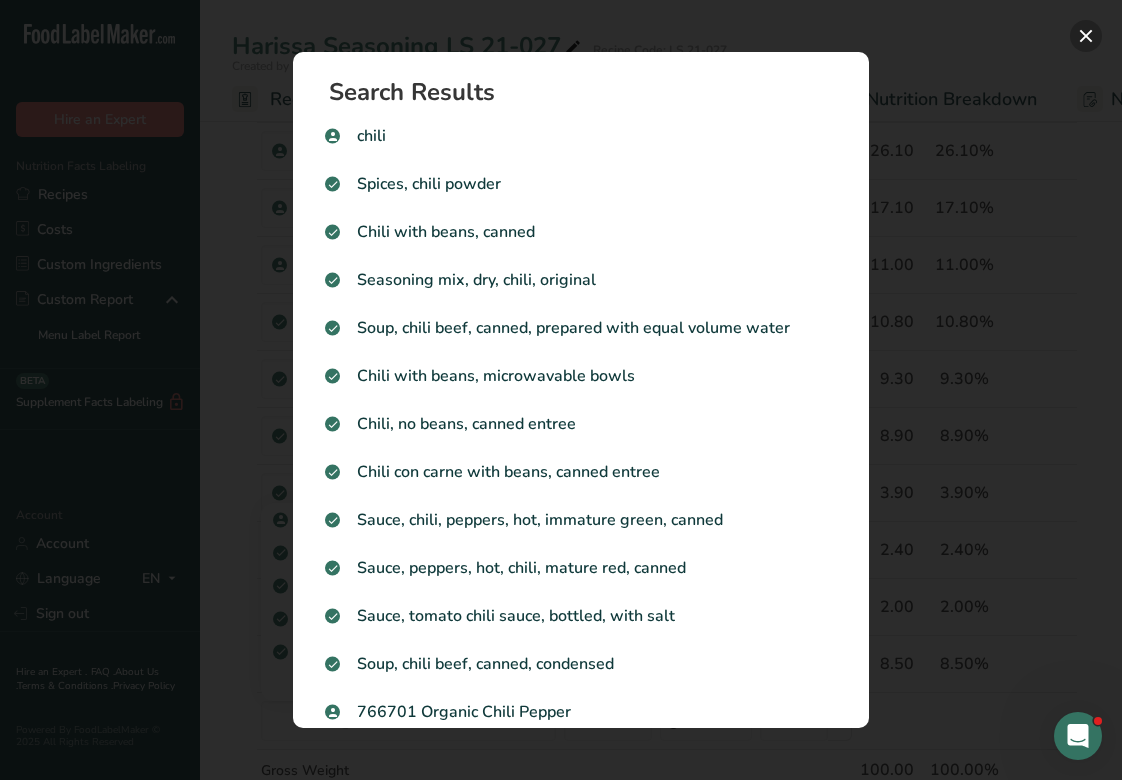 click at bounding box center [1086, 36] 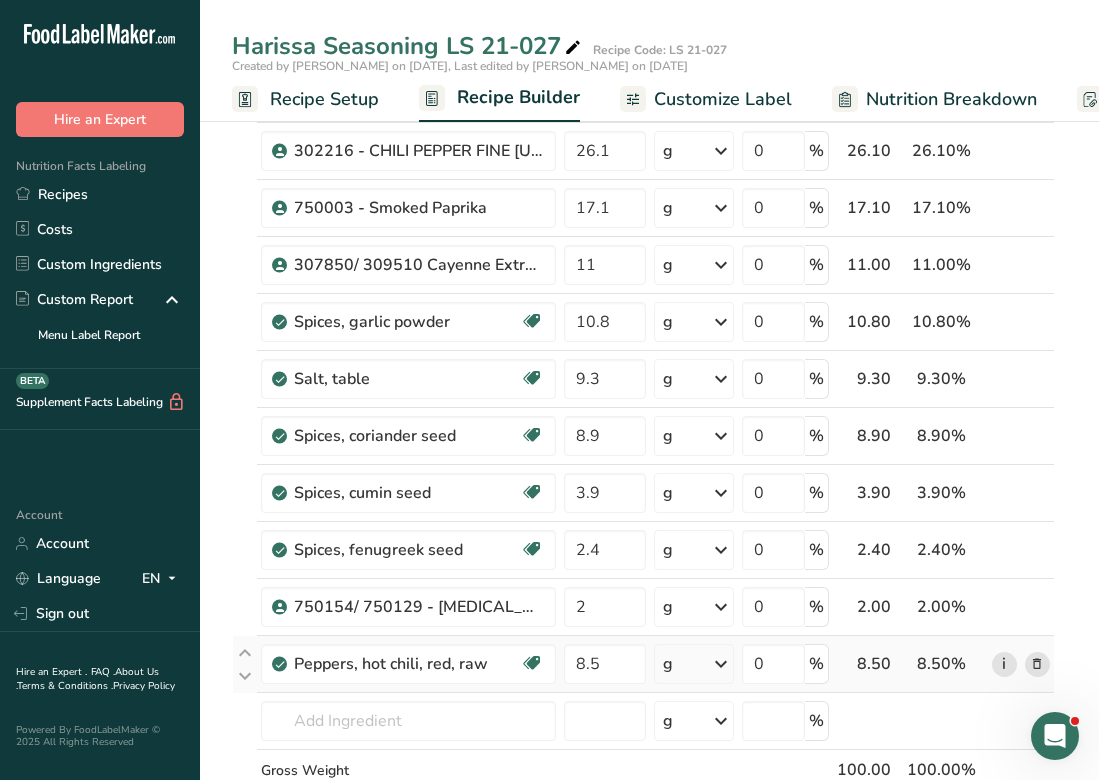 click on "i" at bounding box center (1004, 664) 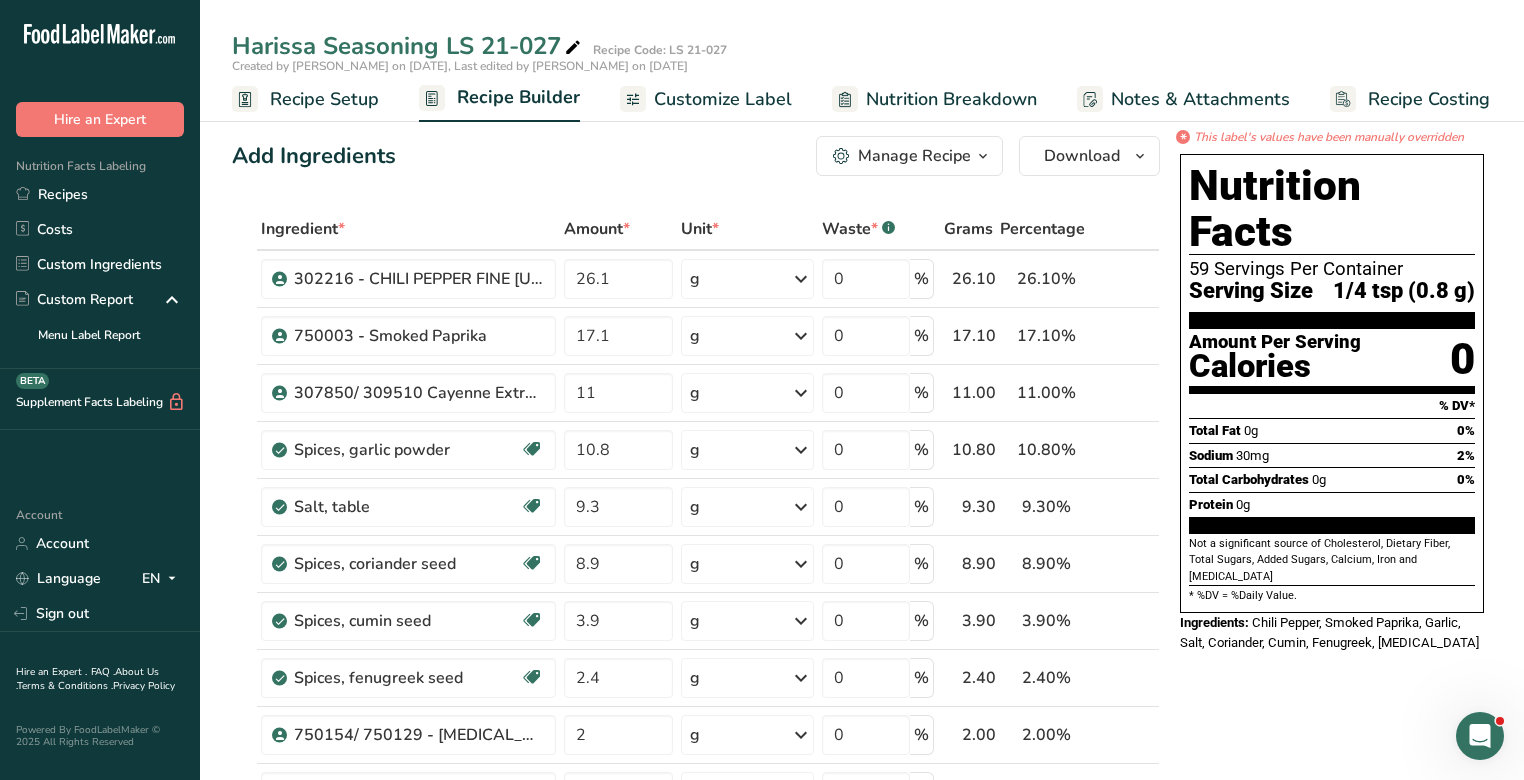 scroll, scrollTop: 0, scrollLeft: 0, axis: both 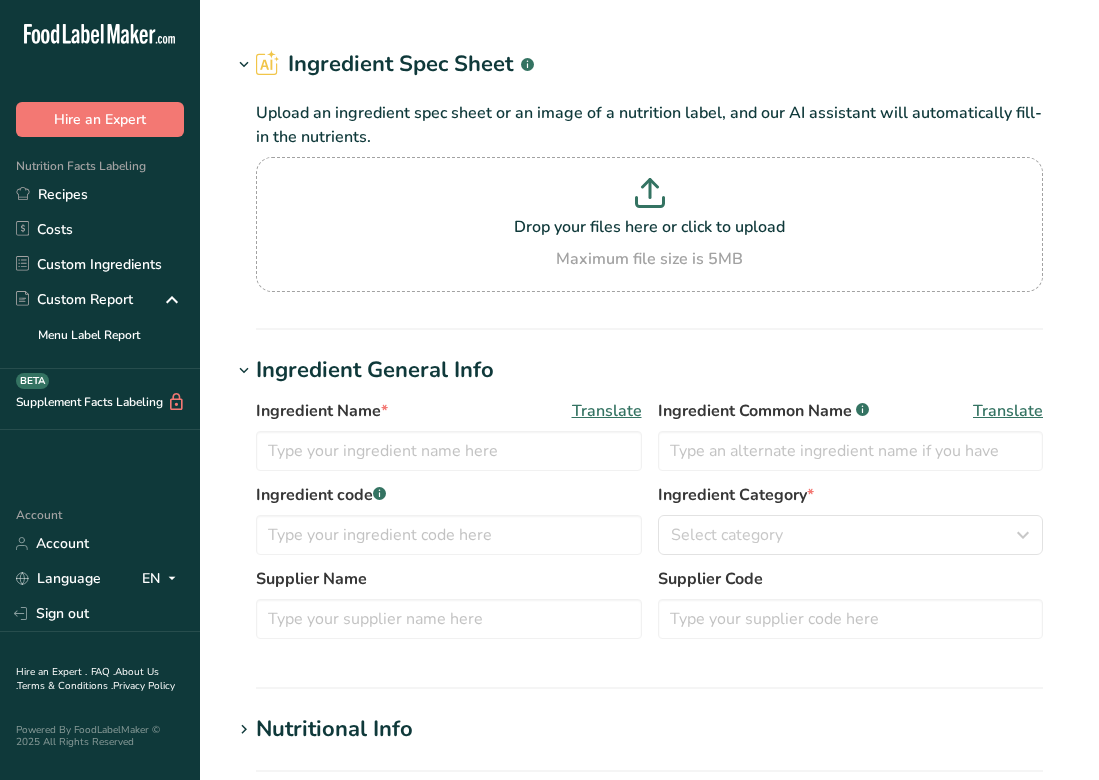 type on "Peppers, hot chili, red, raw" 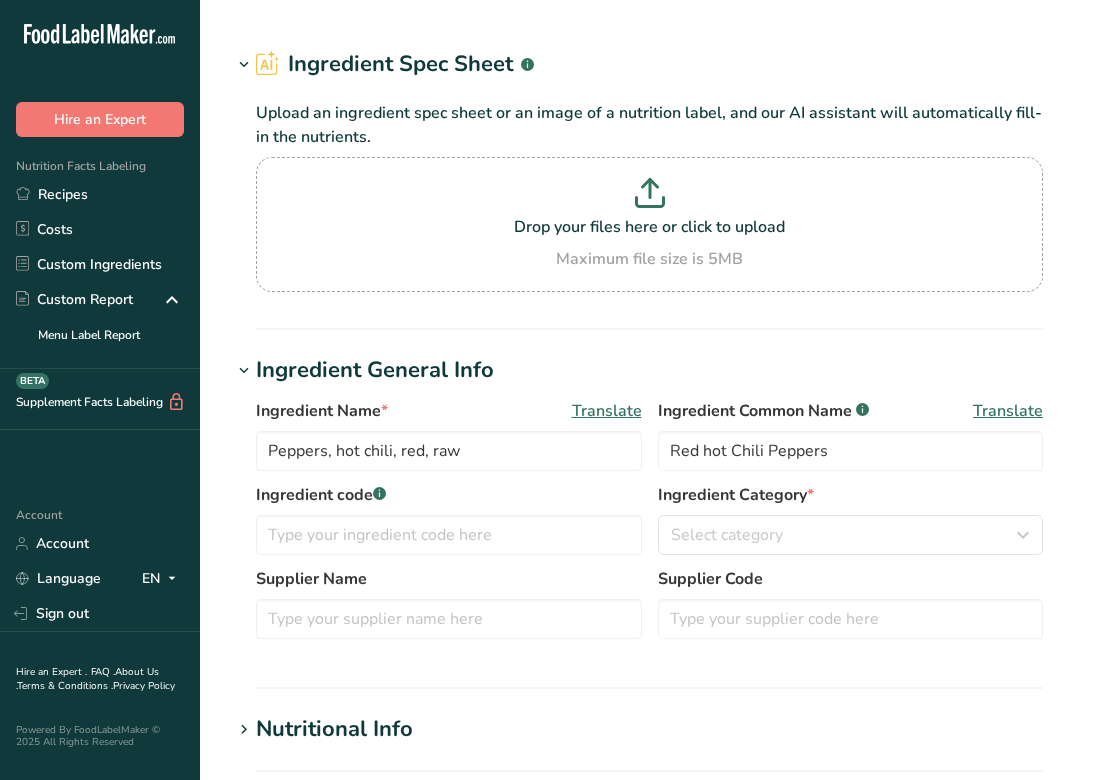 scroll, scrollTop: 0, scrollLeft: 0, axis: both 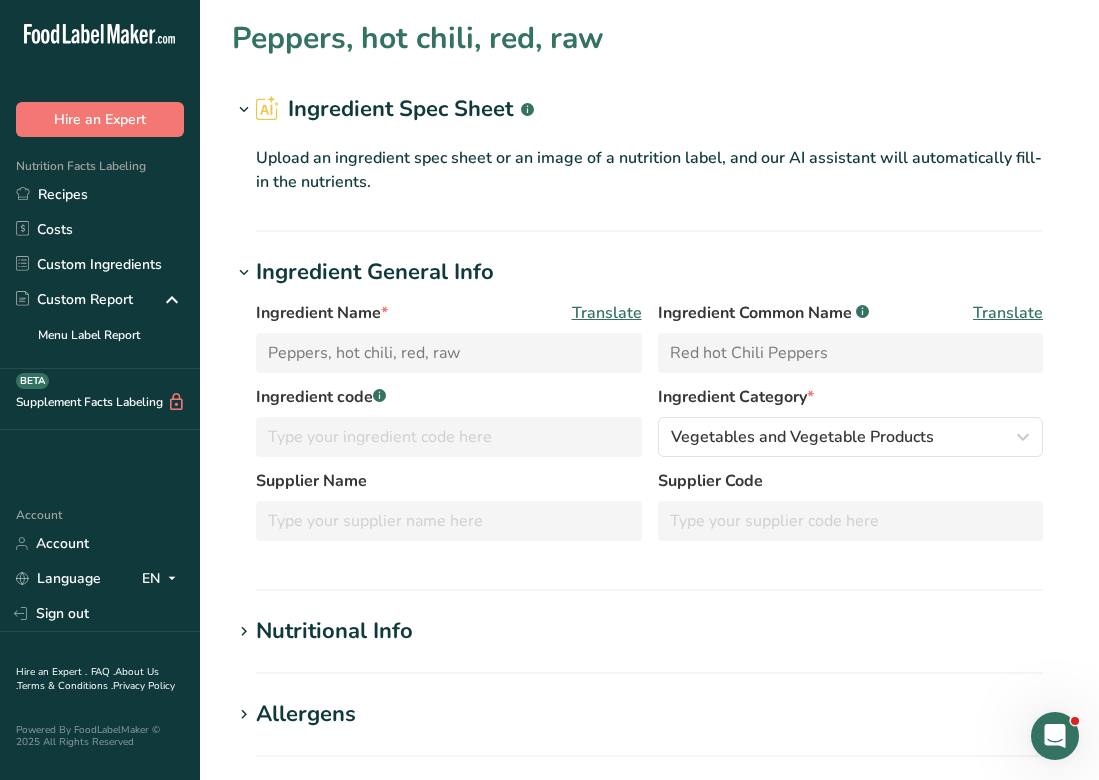 click at bounding box center [244, 632] 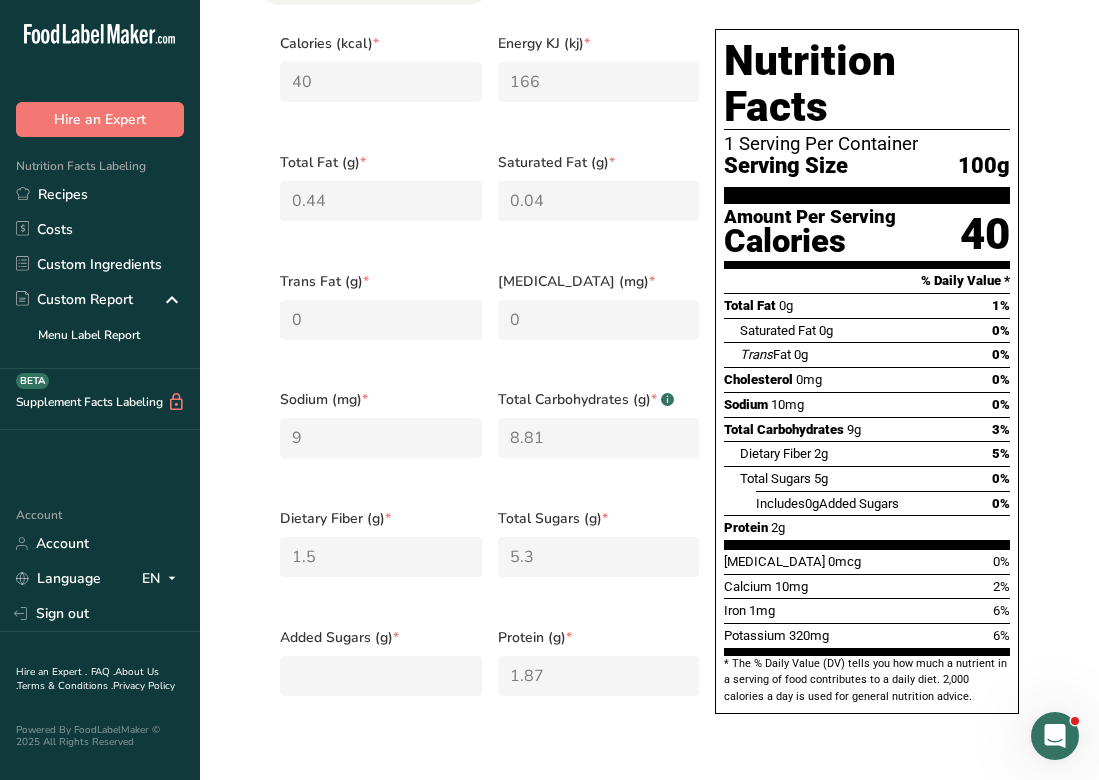 scroll, scrollTop: 729, scrollLeft: 0, axis: vertical 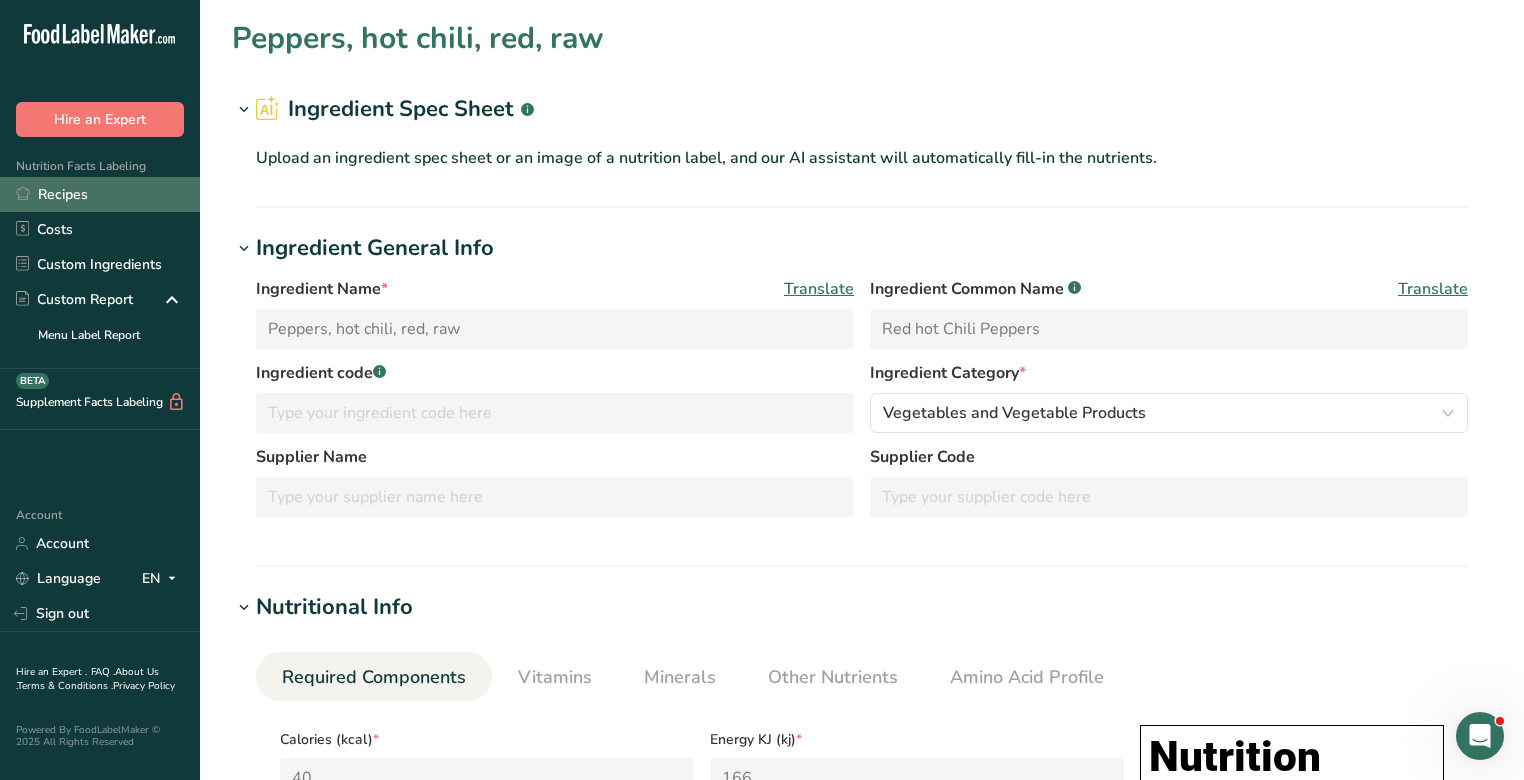 click on "Recipes" at bounding box center (100, 194) 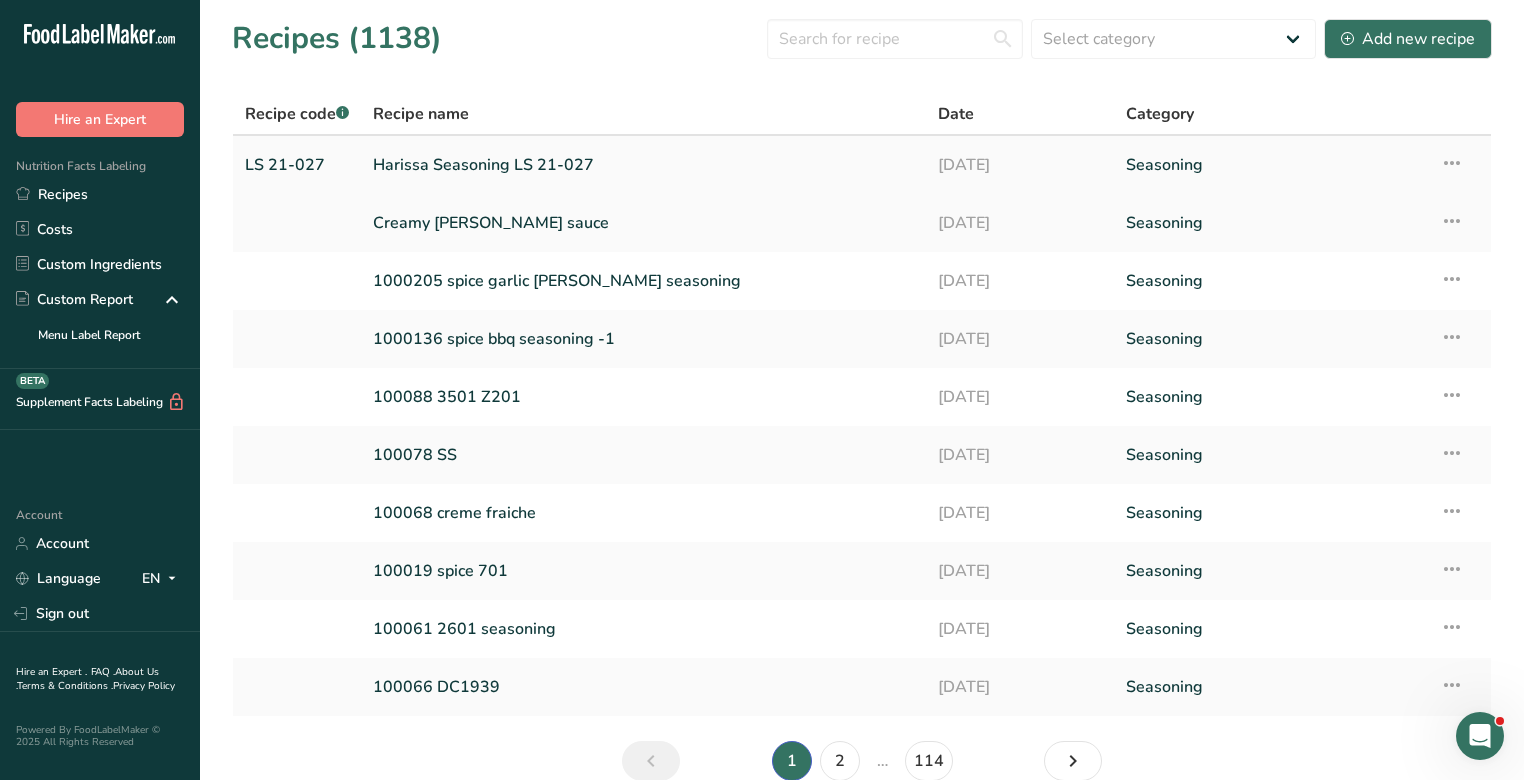 click on "Harissa Seasoning LS 21-027" at bounding box center [643, 165] 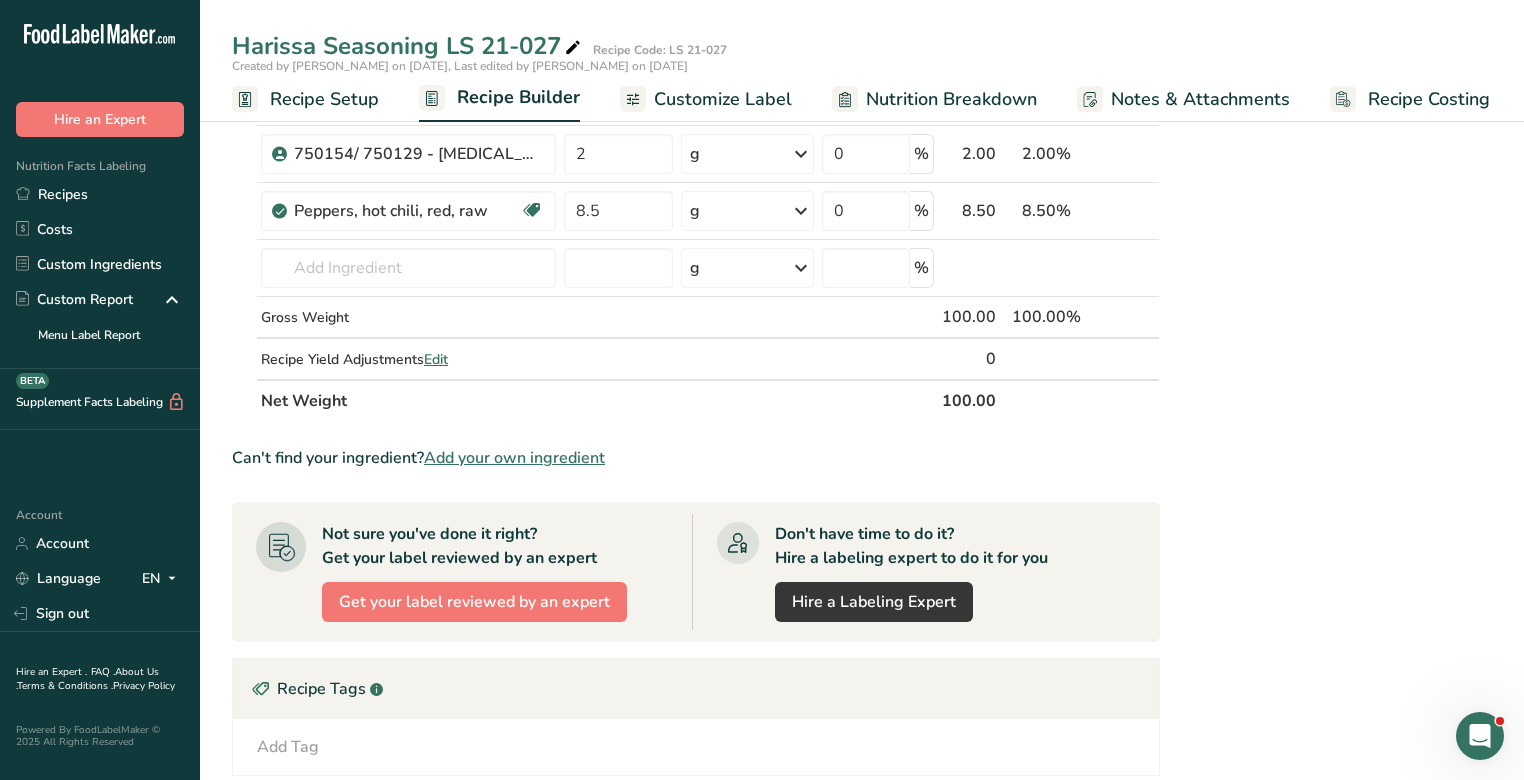 scroll, scrollTop: 560, scrollLeft: 0, axis: vertical 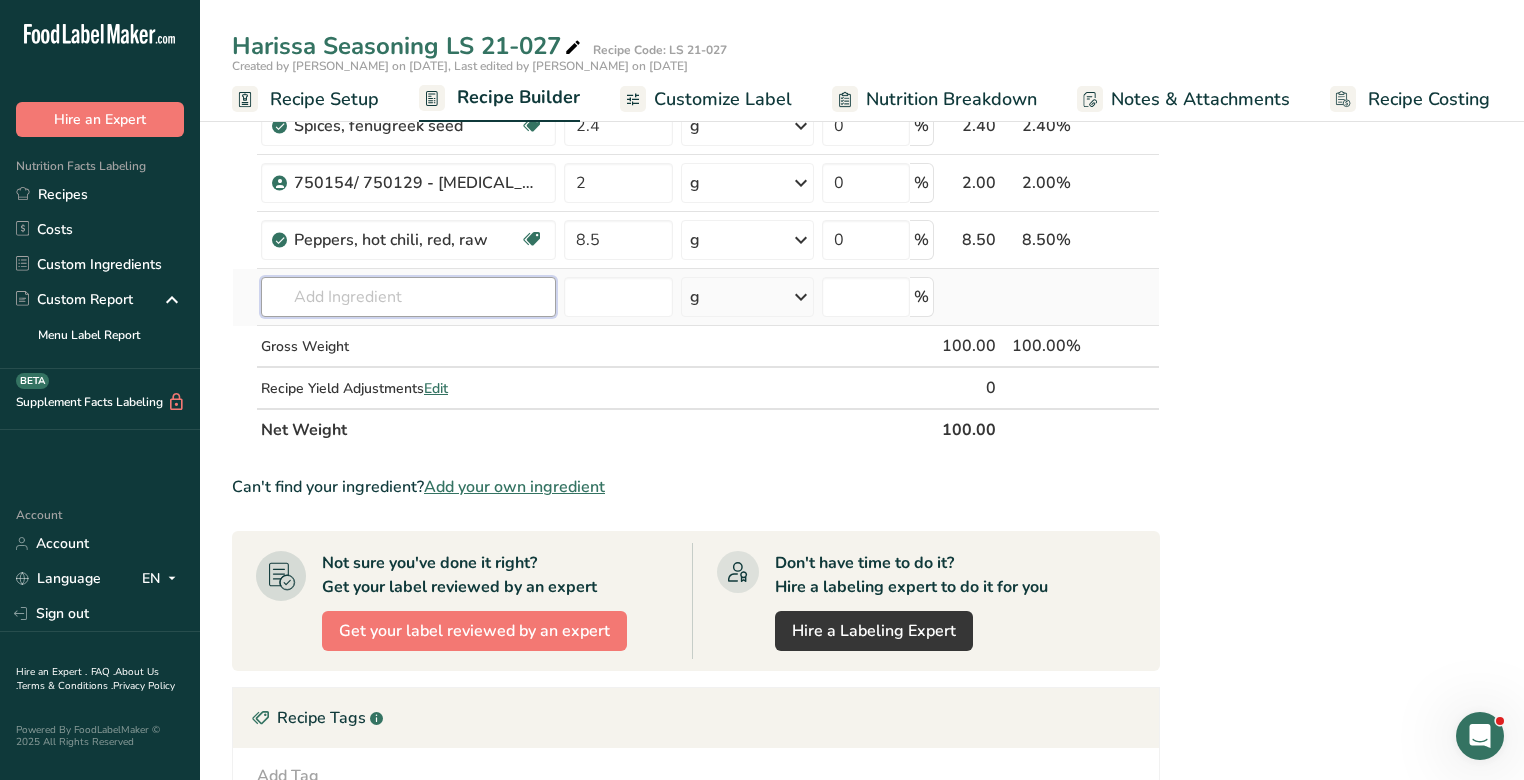click at bounding box center [408, 297] 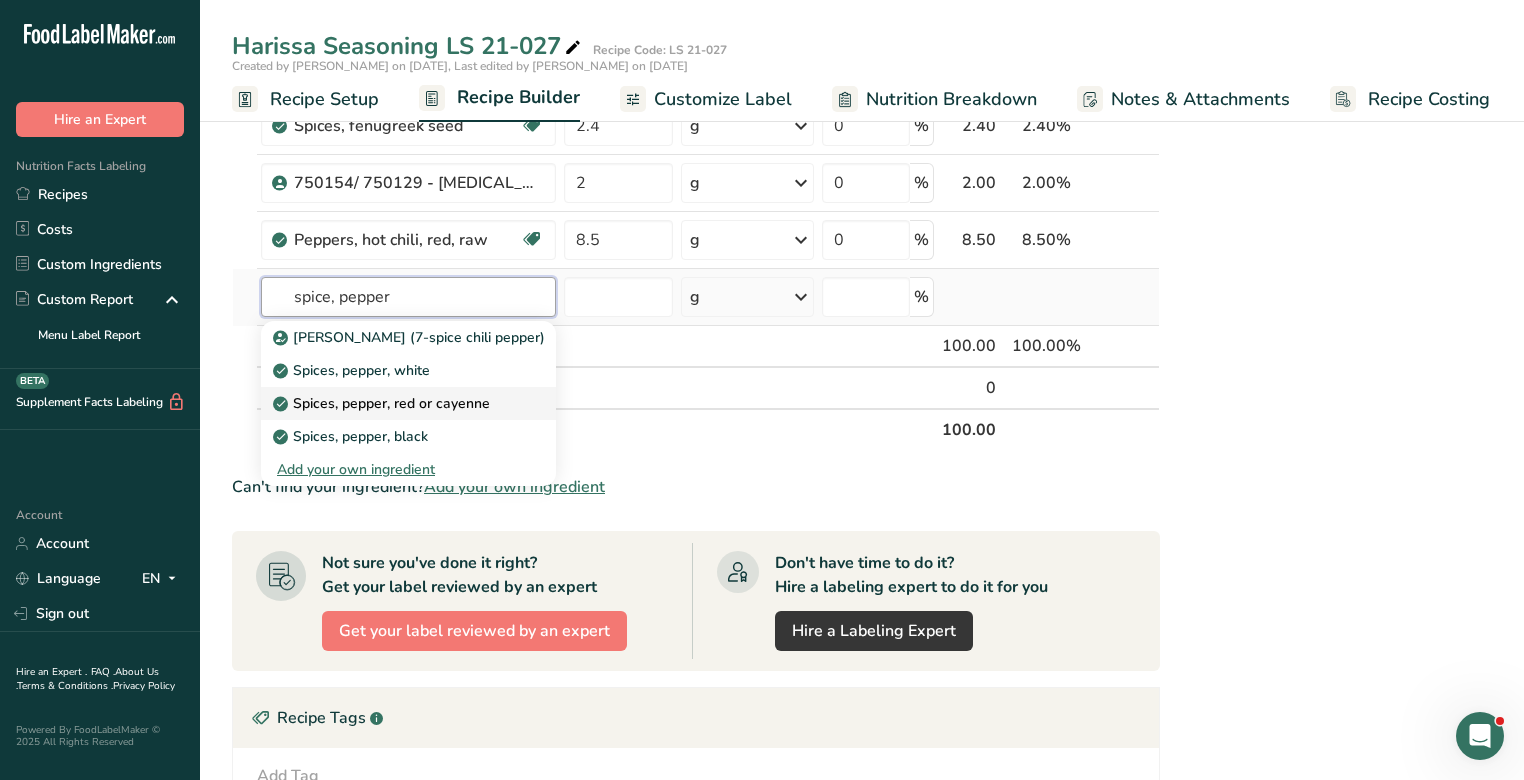 type on "spice, pepper" 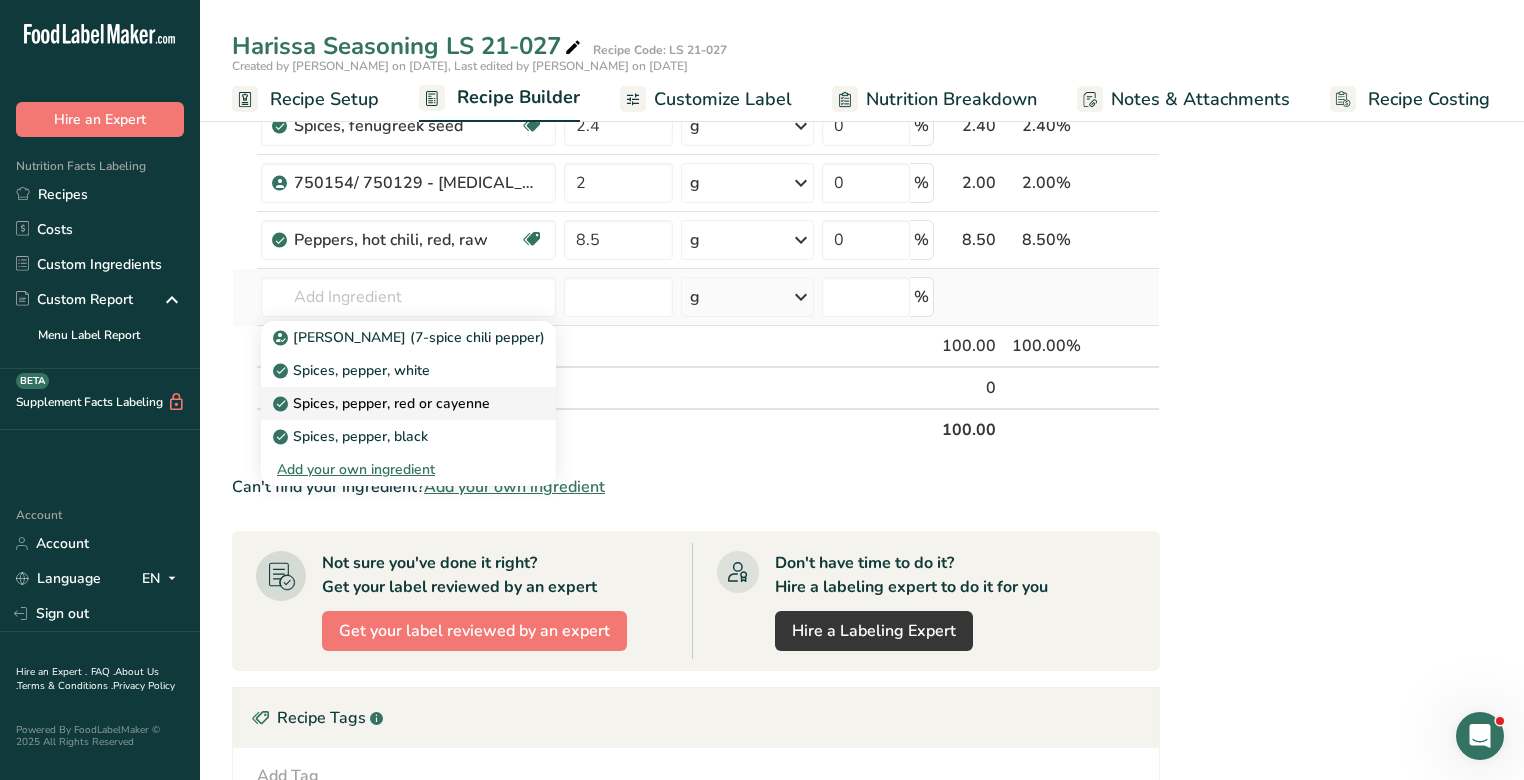click on "Spices, pepper, red or cayenne" at bounding box center (383, 403) 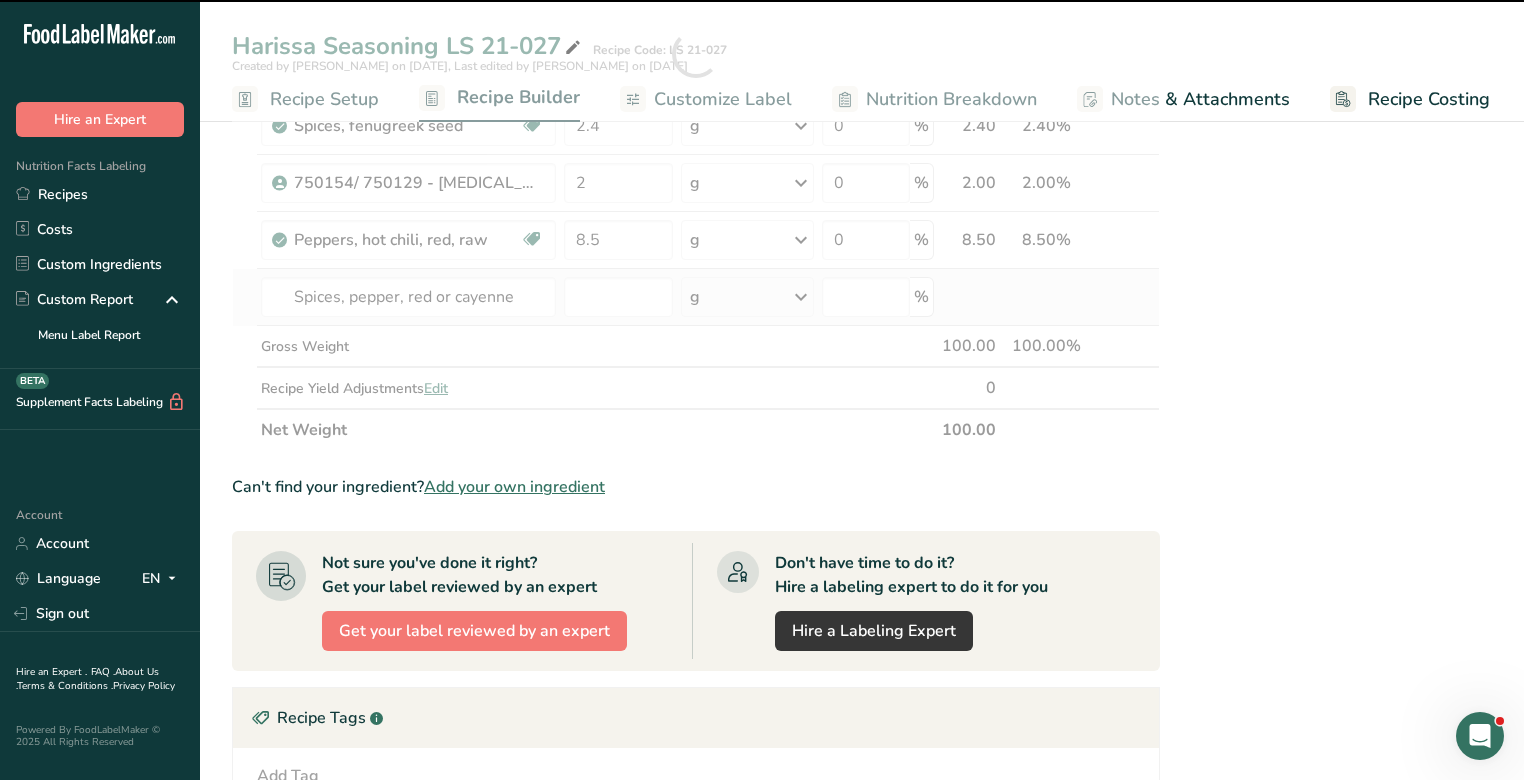 type on "0" 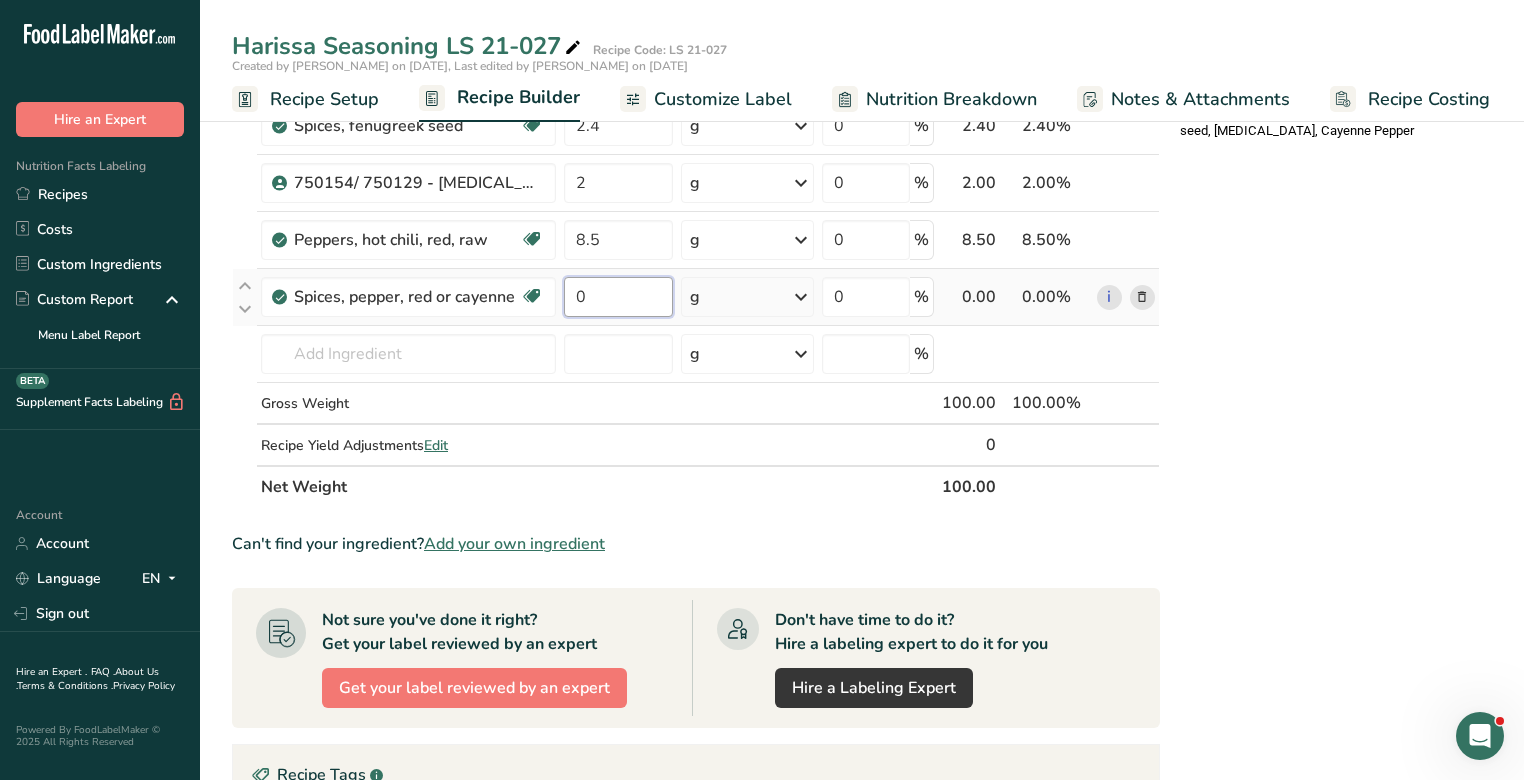 click on "0" at bounding box center (618, 297) 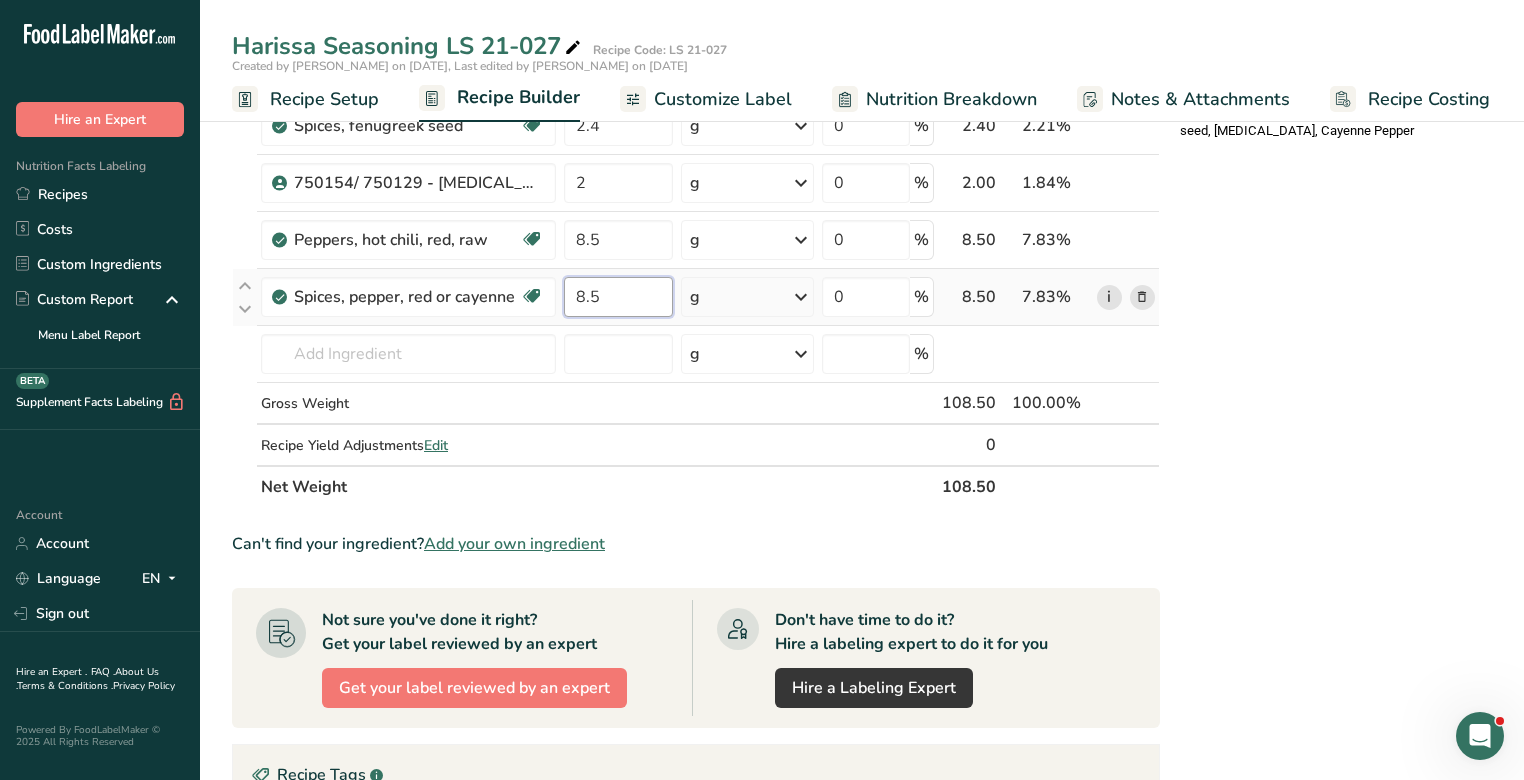 type on "8.5" 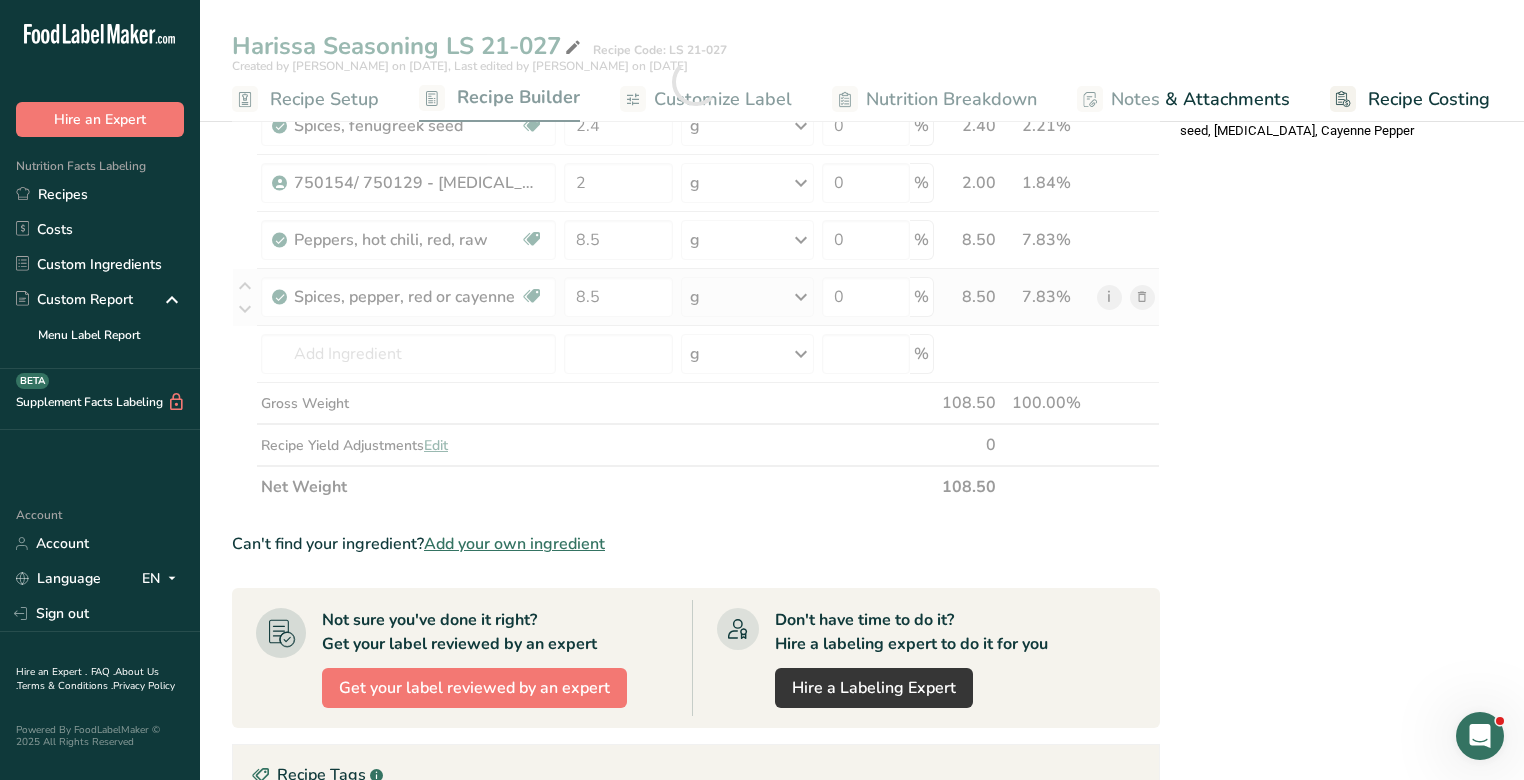 click on "Ingredient *
Amount *
Unit *
Waste *   .a-a{fill:#347362;}.b-a{fill:#fff;}          Grams
Percentage
302216 - CHILI PEPPER FINE California
26.1
g
Weight Units
g
kg
mg
See more
Volume Units
l
mL
fl oz
See more
0
%
26.10
24.06%
i
750003 - Smoked Paprika
17.1
g
Weight Units
g
kg
mg
See more
Volume Units
l
mL
fl oz
See more
0
%
17.10
15.76%
i" at bounding box center [696, 82] 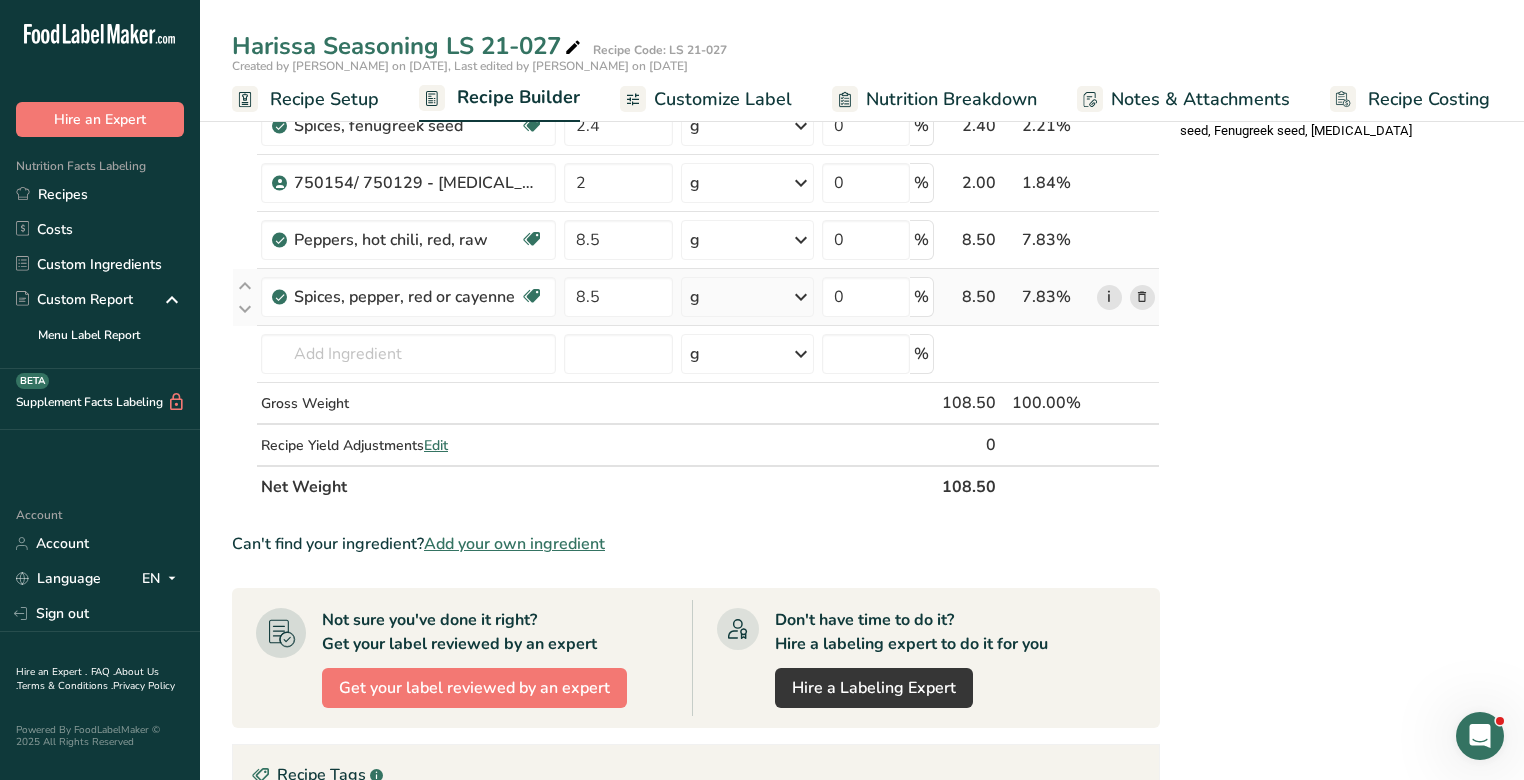 click on "i" at bounding box center (1109, 297) 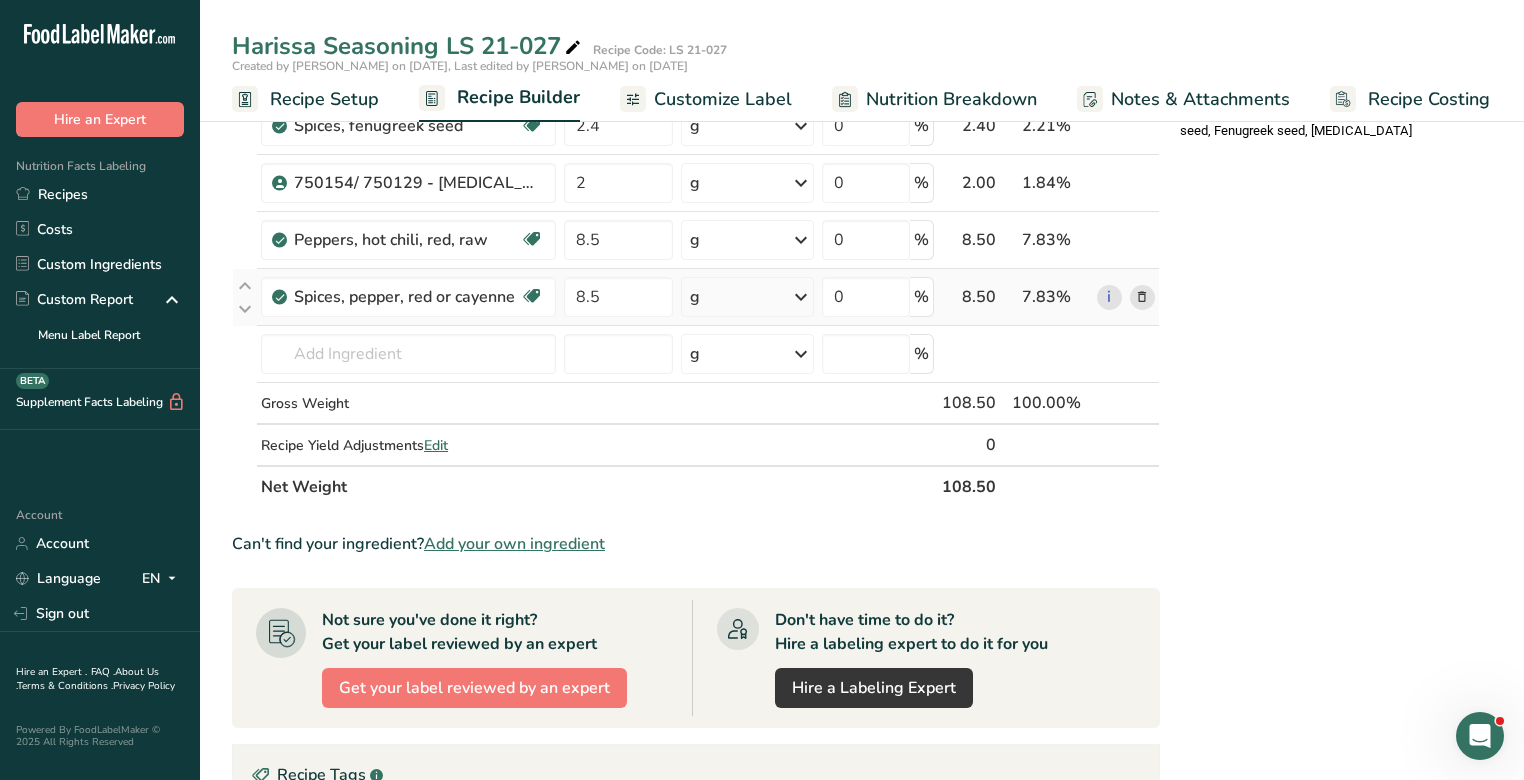 click at bounding box center [1142, 297] 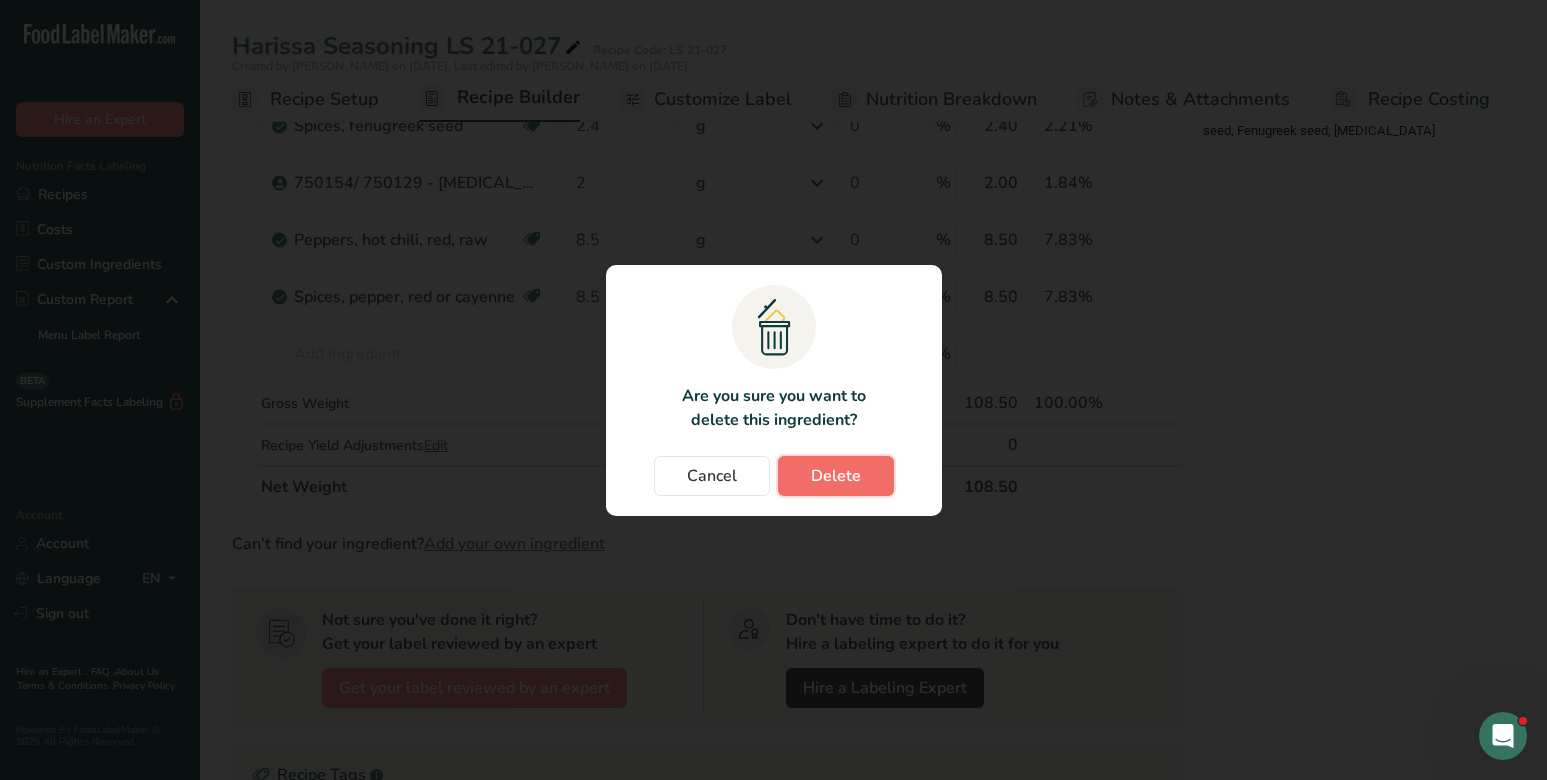 click on "Delete" at bounding box center [836, 476] 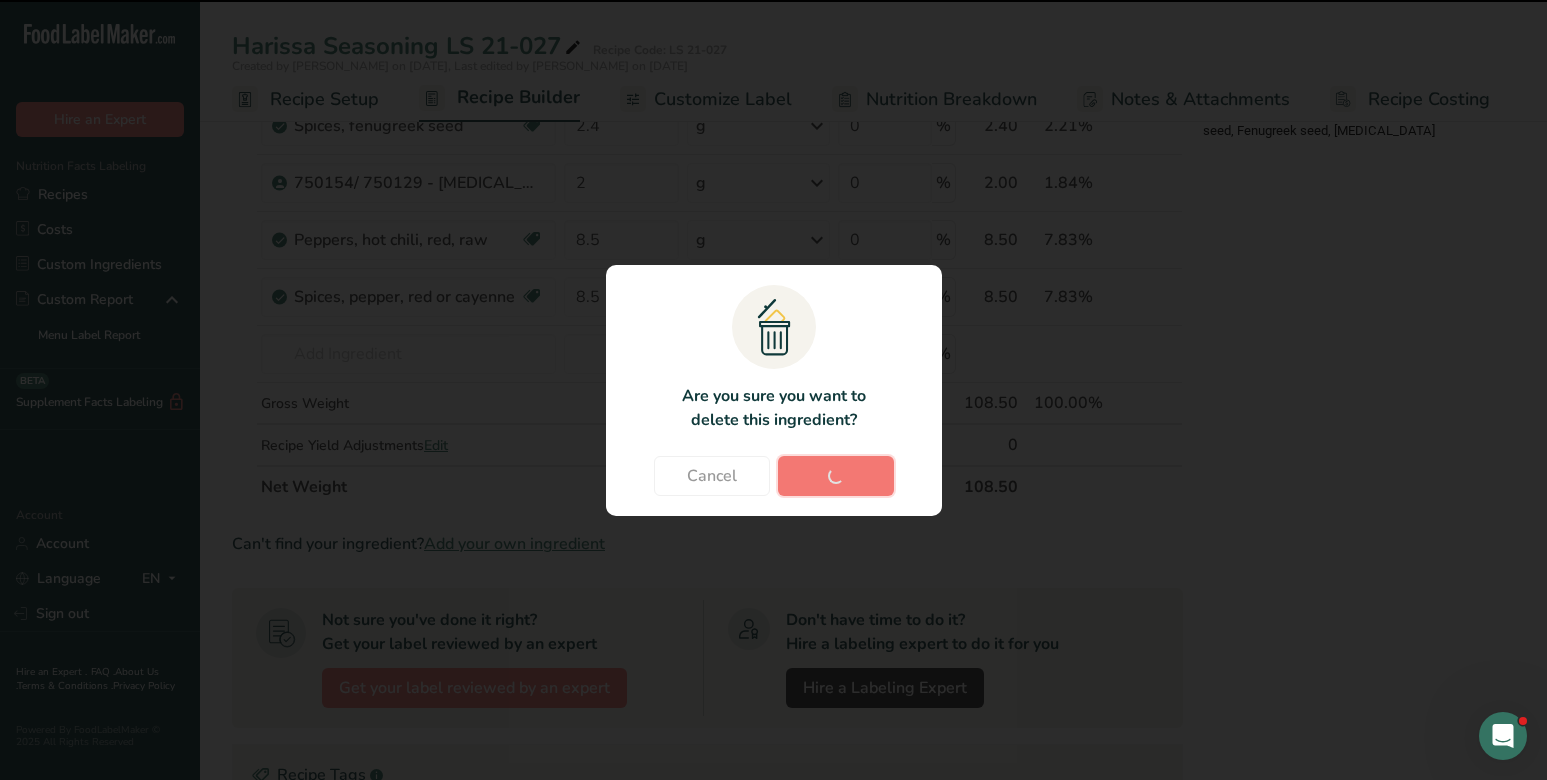 type on "10.8" 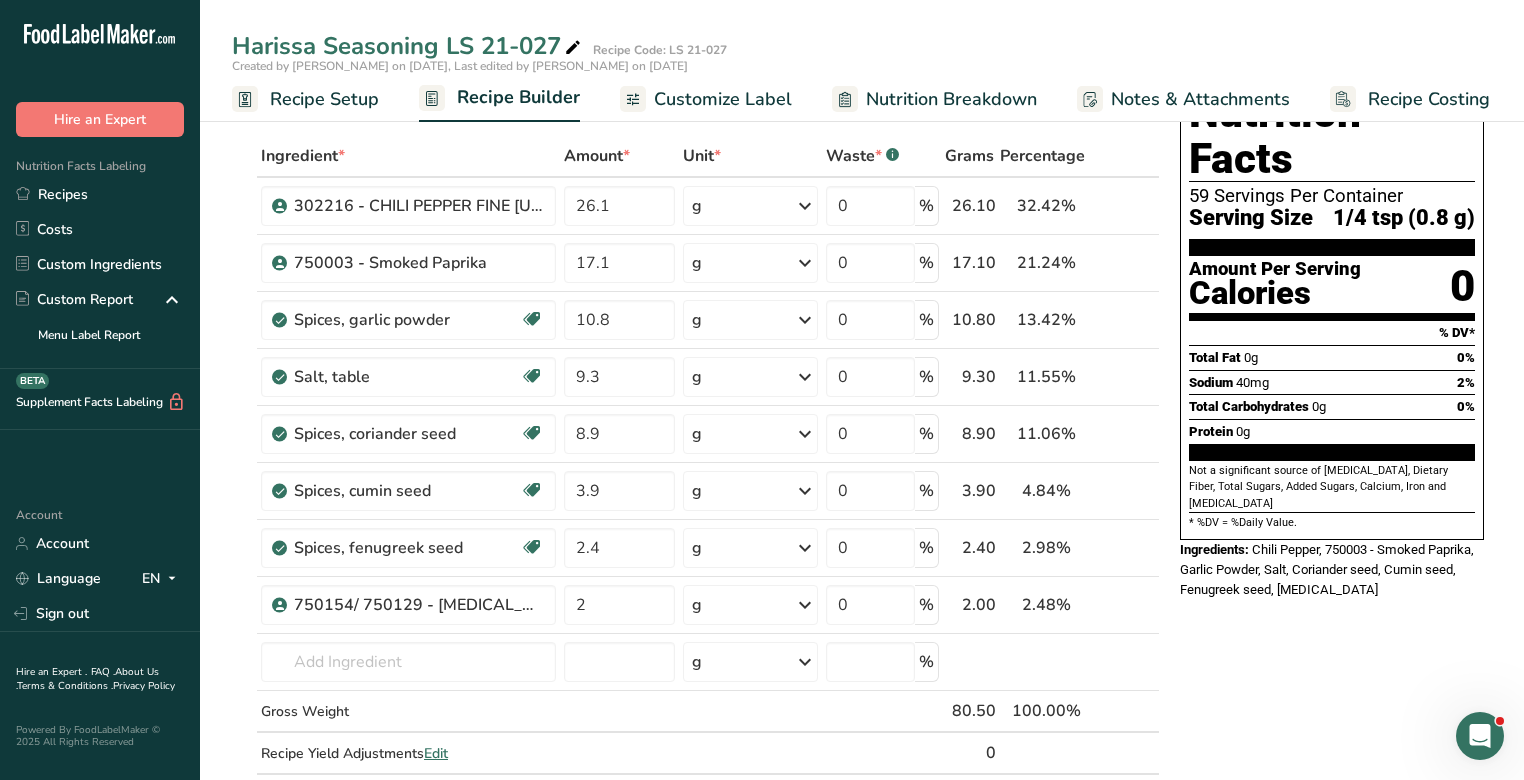 scroll, scrollTop: 79, scrollLeft: 0, axis: vertical 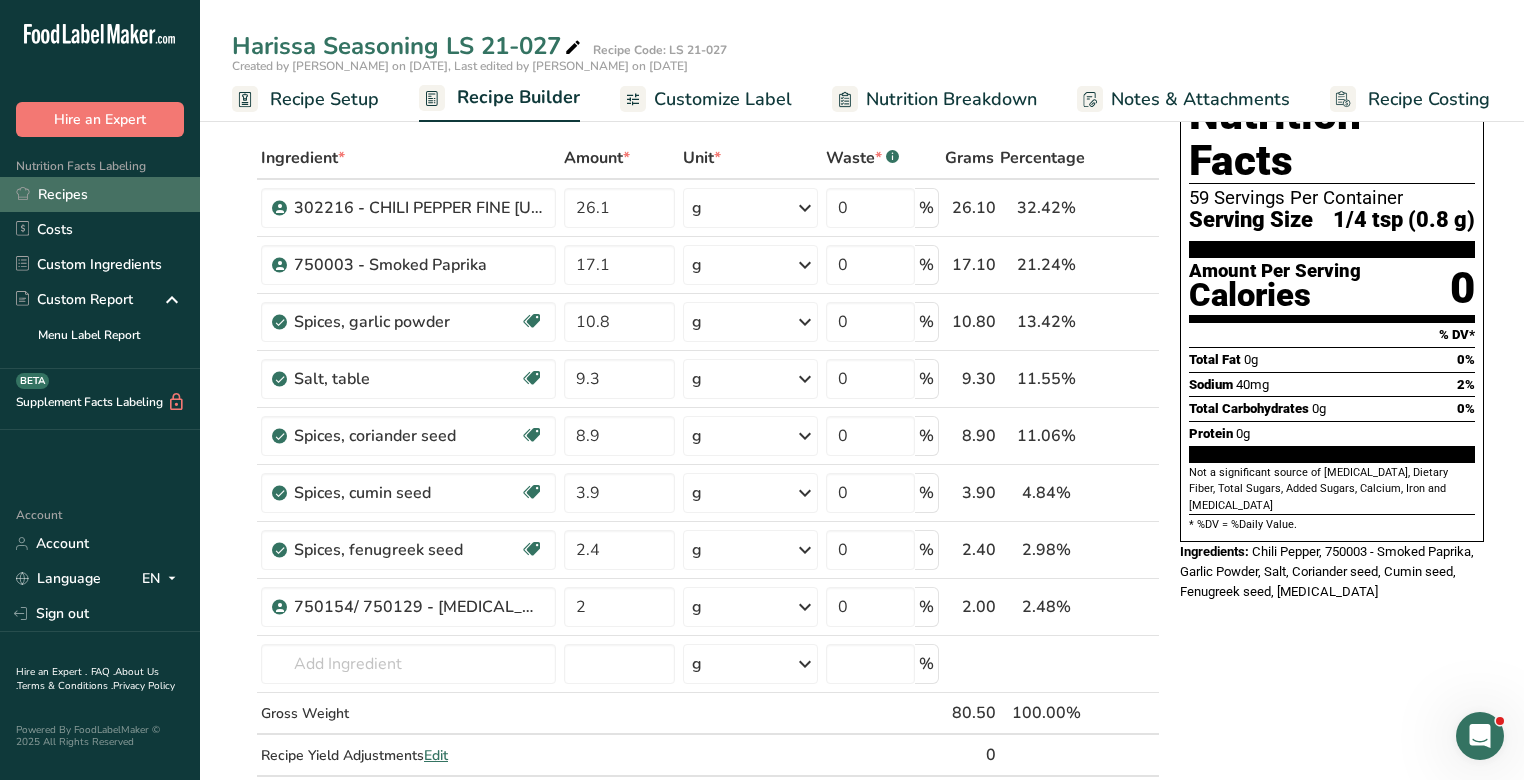 click on "Recipes" at bounding box center (100, 194) 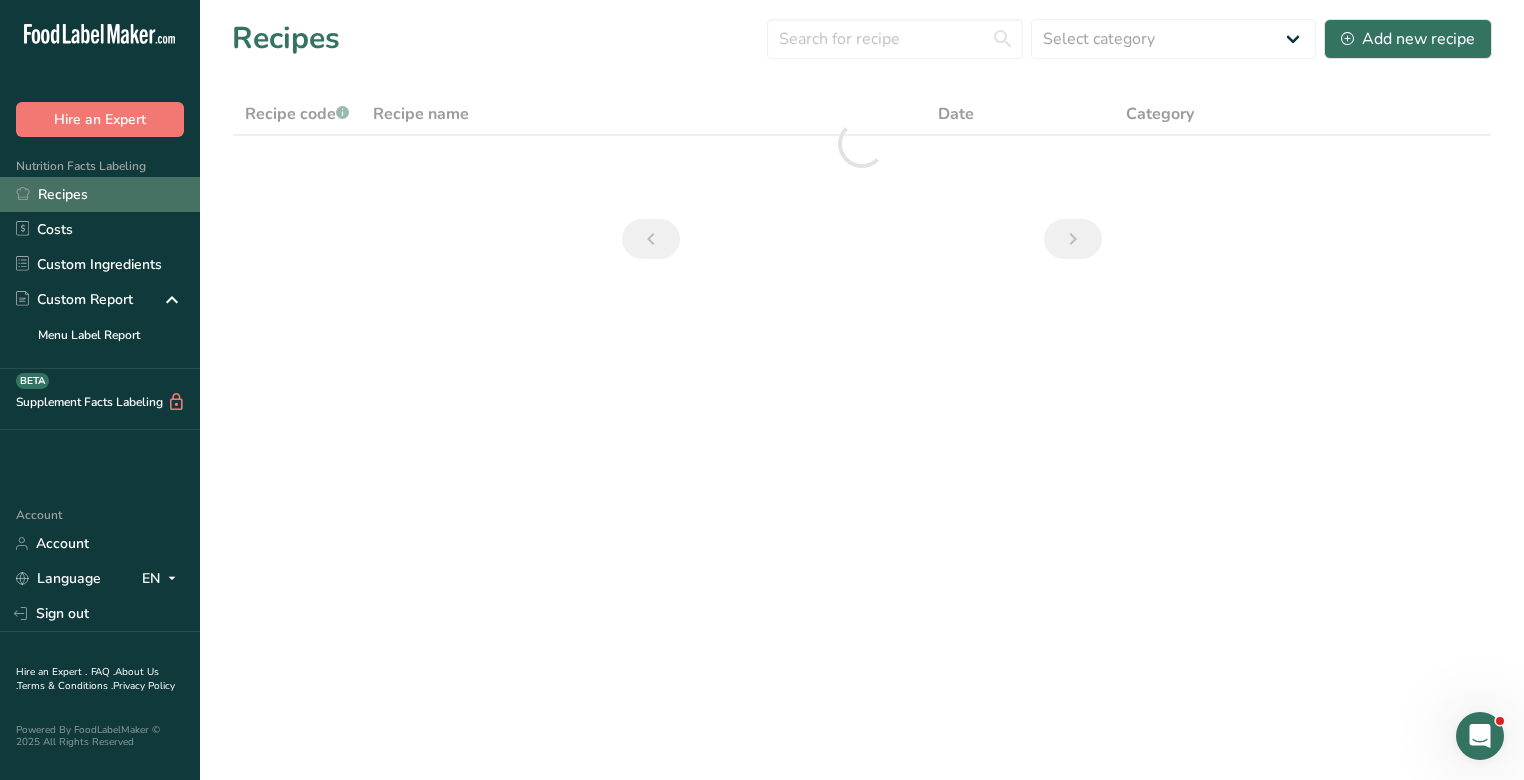 scroll, scrollTop: 0, scrollLeft: 0, axis: both 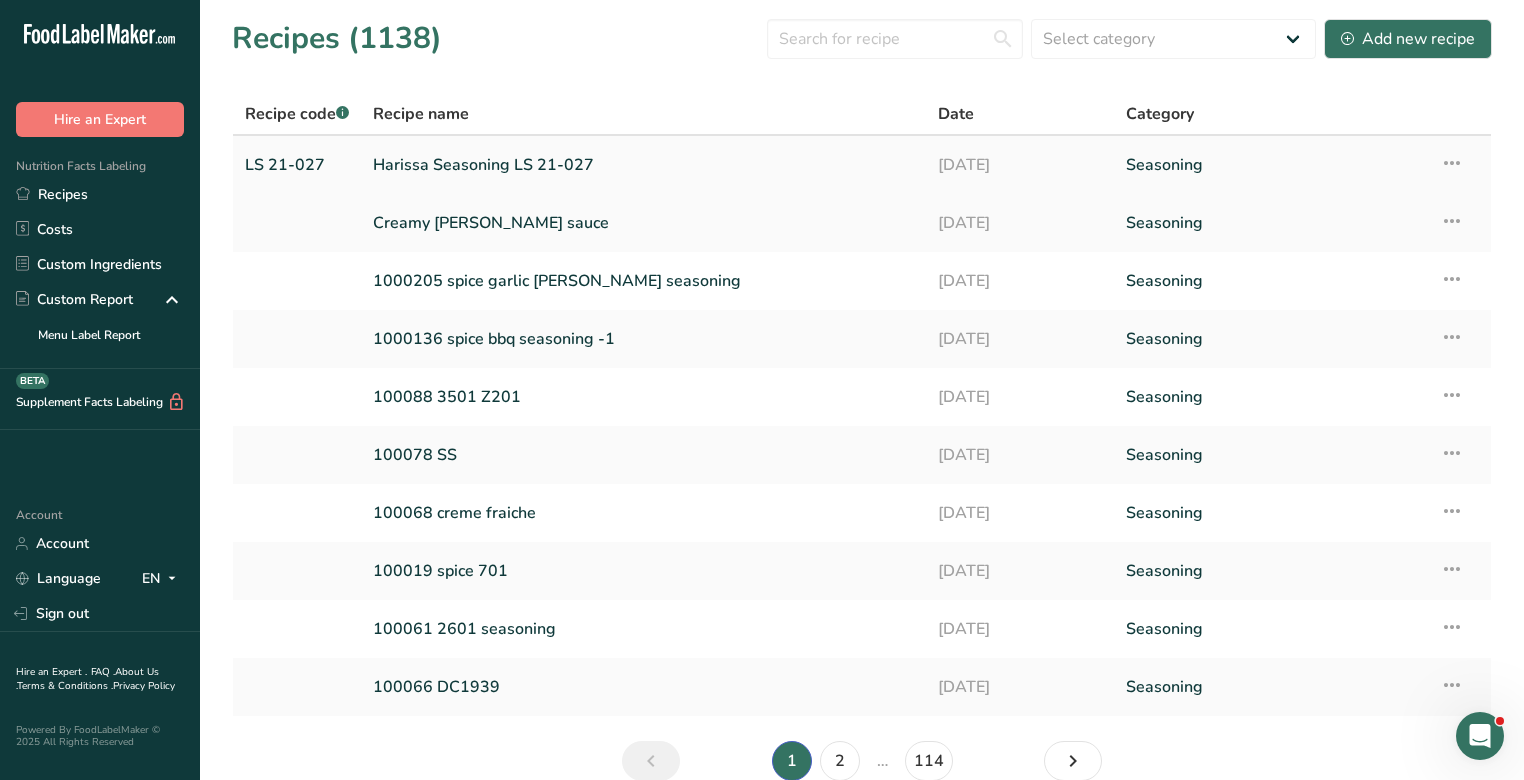 click on "Harissa Seasoning LS 21-027" at bounding box center [643, 165] 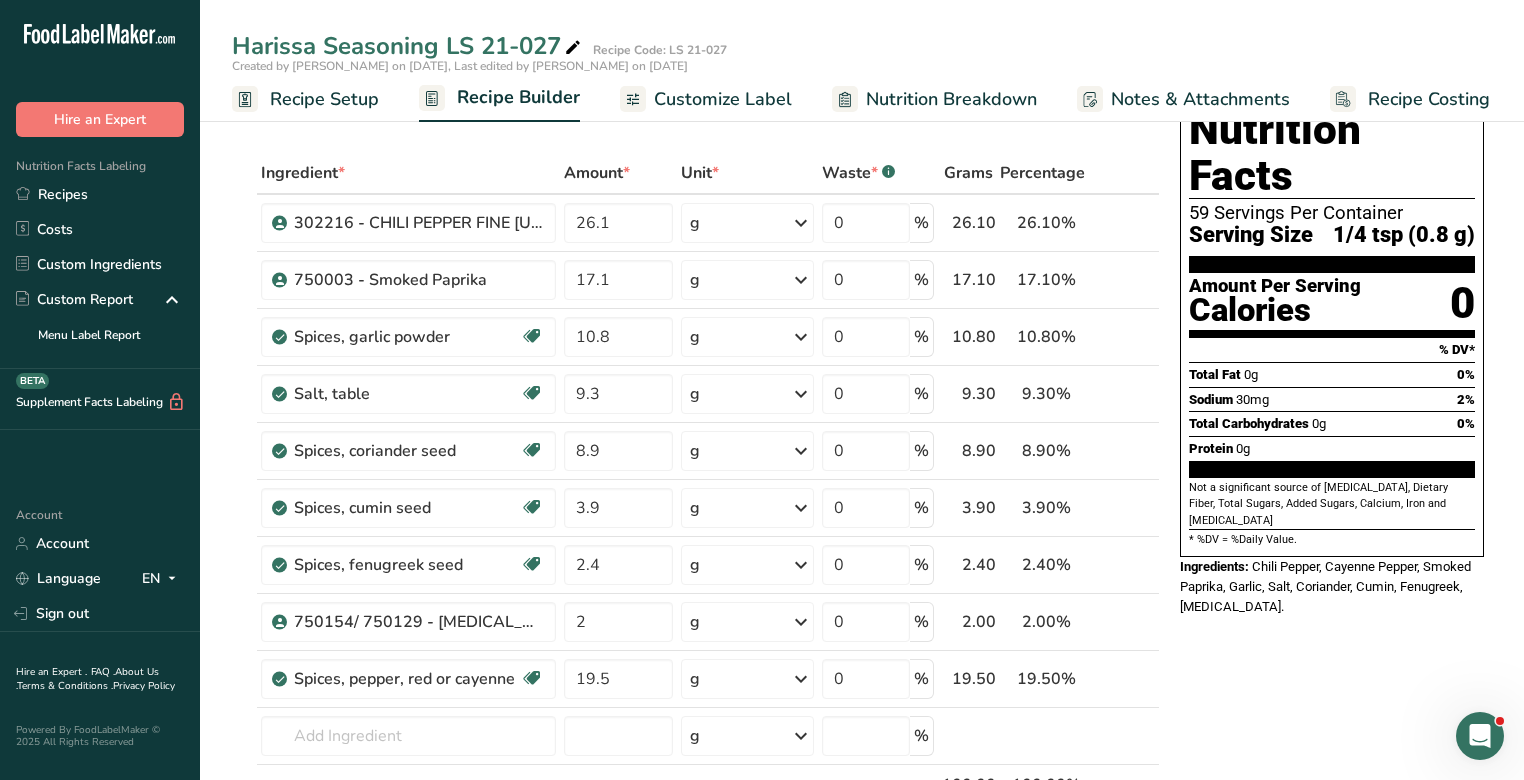 scroll, scrollTop: 66, scrollLeft: 0, axis: vertical 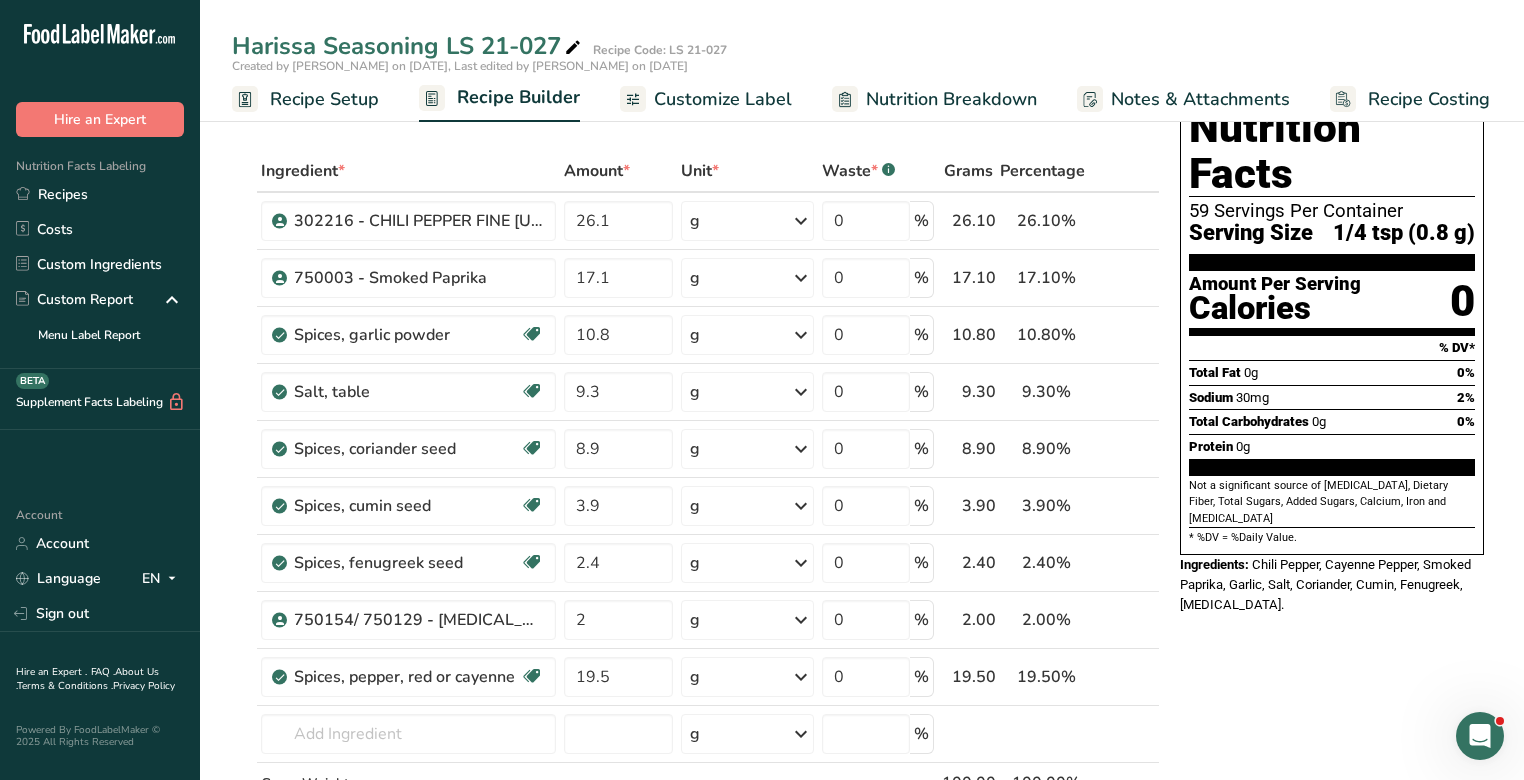 click on "Nutrition Facts
59 Servings Per Container
Serving Size
1/4 tsp (0.8 g)
Amount Per Serving
Calories
0
% DV*
Total Fat
0g
0%
Sodium
30mg
2%
Total Carbohydrates
0g
0%
Protein
0g
Not a significant source of Cholesterol, Dietary Fiber, Total Sugars, Added Sugars, Calcium, Iron and  Vitamin D
* %DV = %Daily Value.
Ingredients:   Chili Pepper, Cayenne Pepper, Smoked Paprika, Garlic, Salt, Coriander, Cumin, Fenugreek, Citric Acid." at bounding box center [1332, 355] 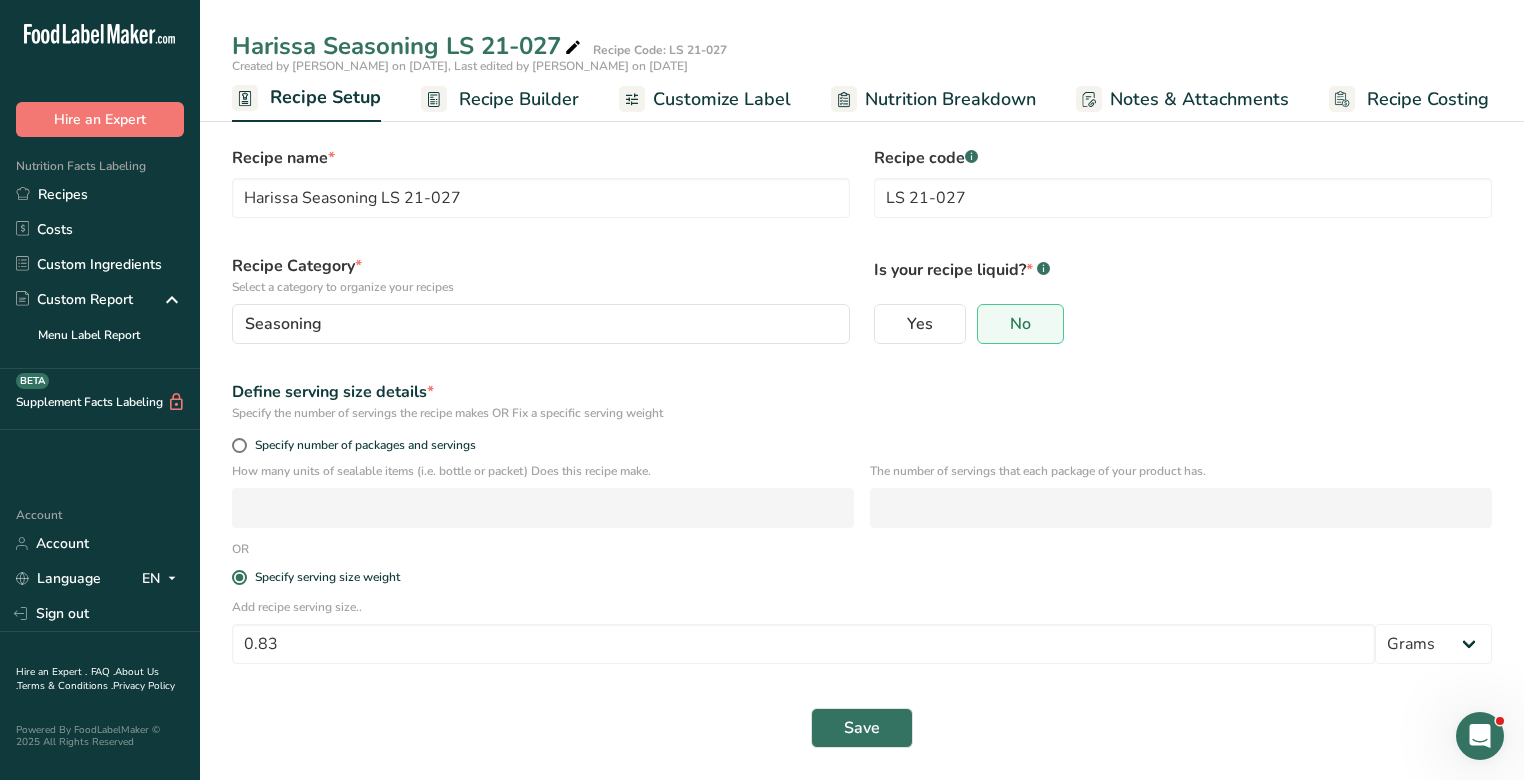 scroll, scrollTop: 10, scrollLeft: 0, axis: vertical 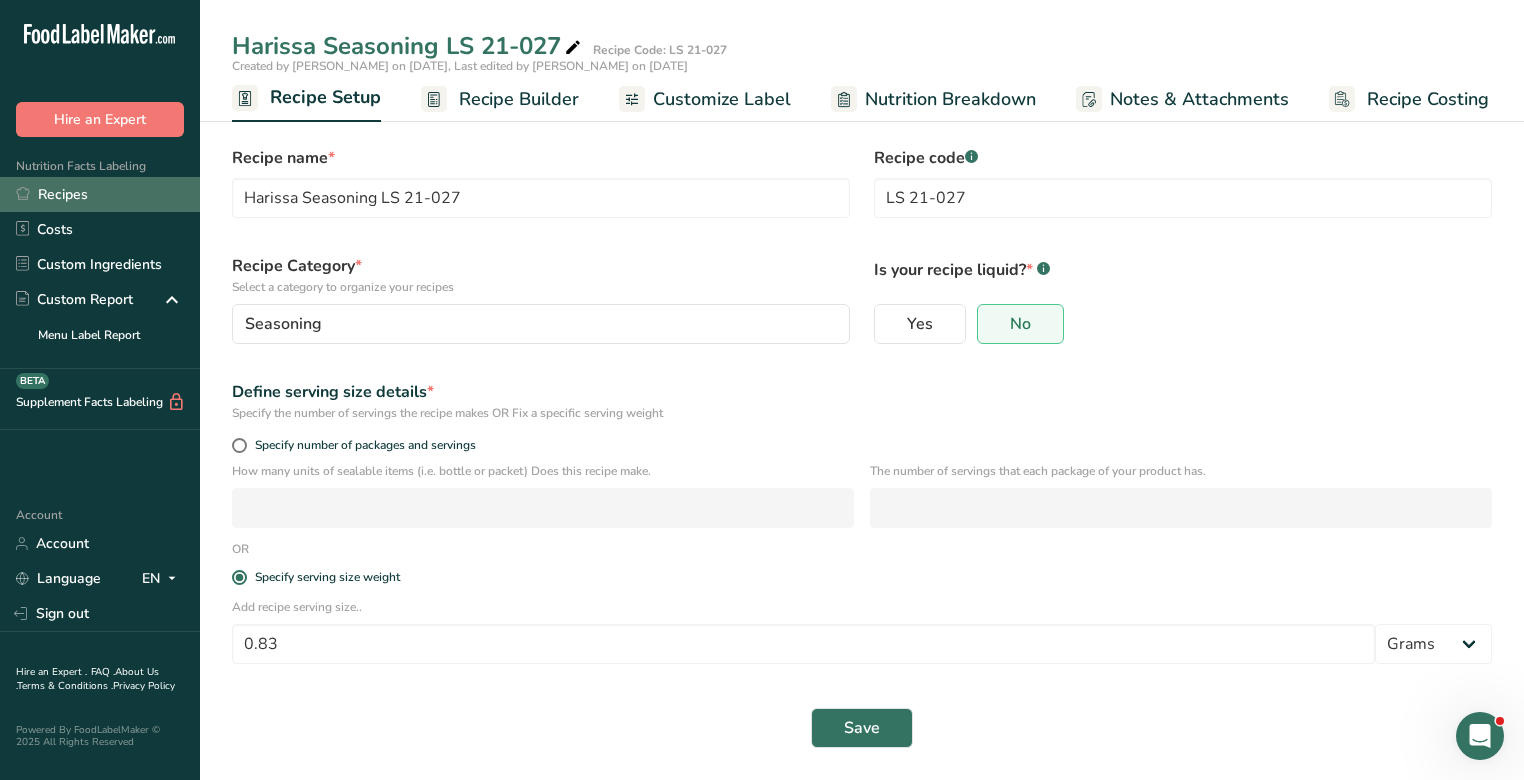 click on "Recipes" at bounding box center (100, 194) 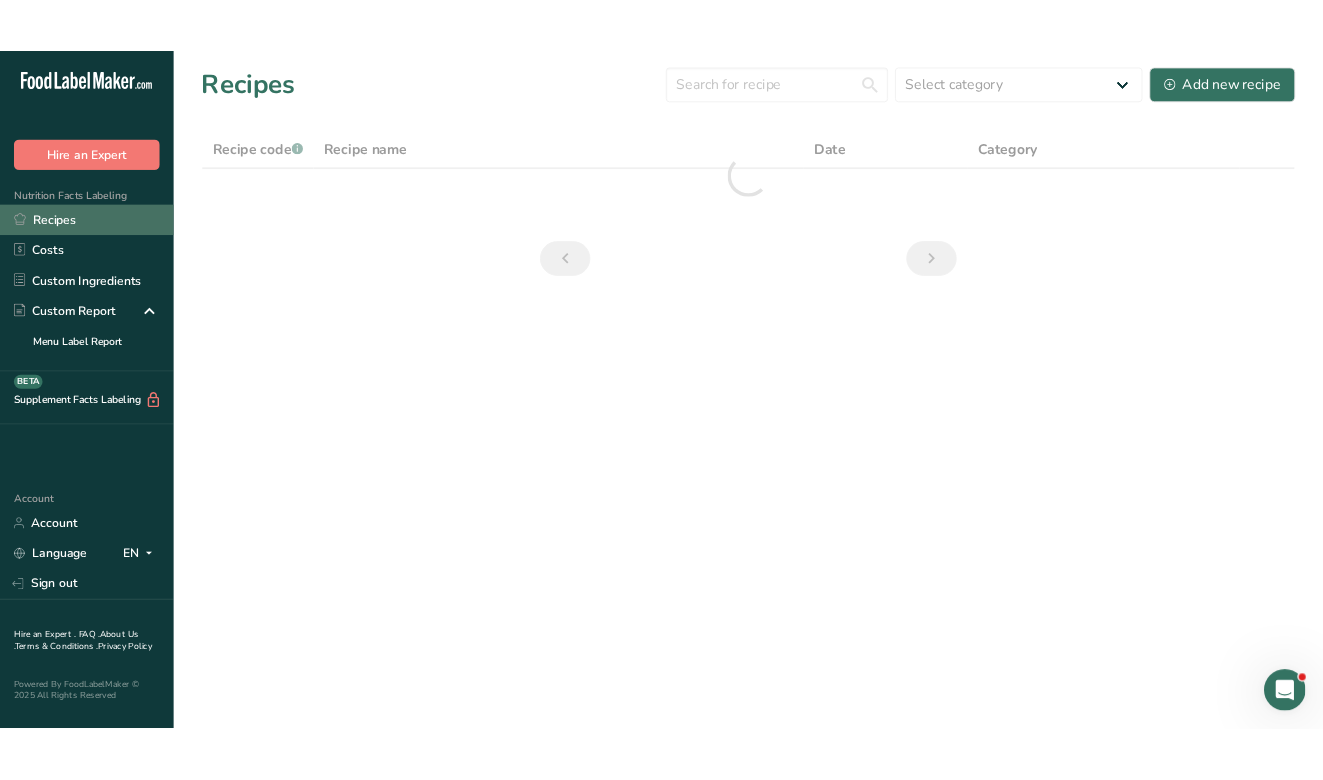 scroll, scrollTop: 0, scrollLeft: 0, axis: both 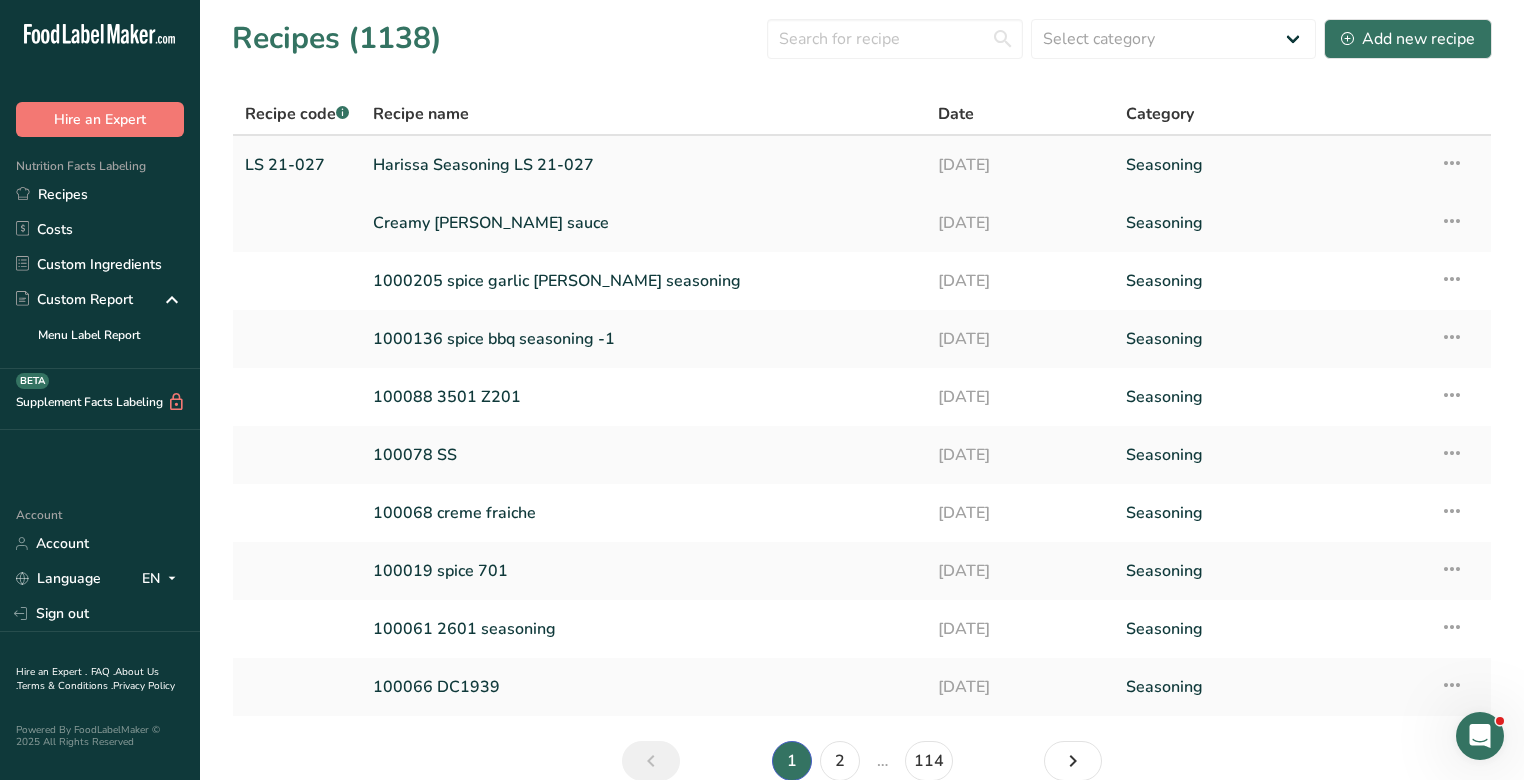 click on "Harissa Seasoning LS 21-027" at bounding box center (643, 165) 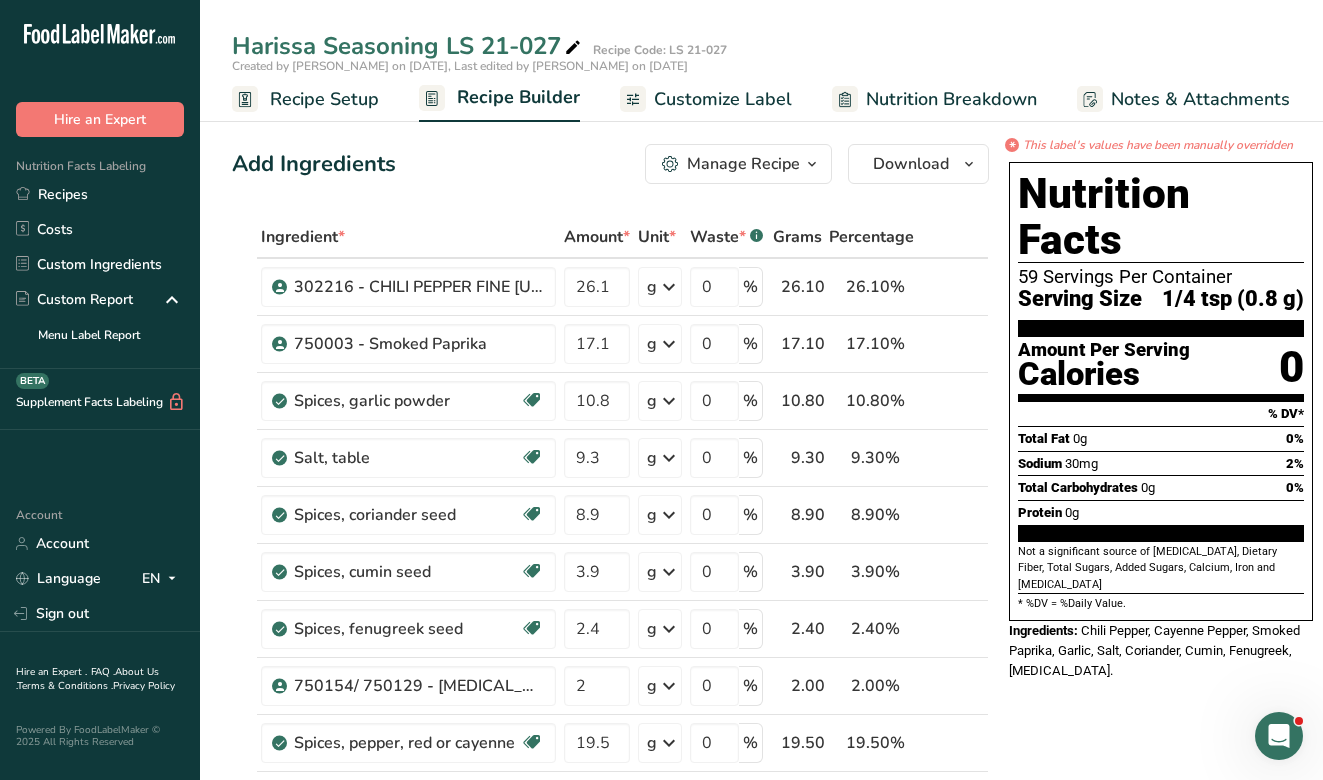 click on "Customize Label" at bounding box center [723, 99] 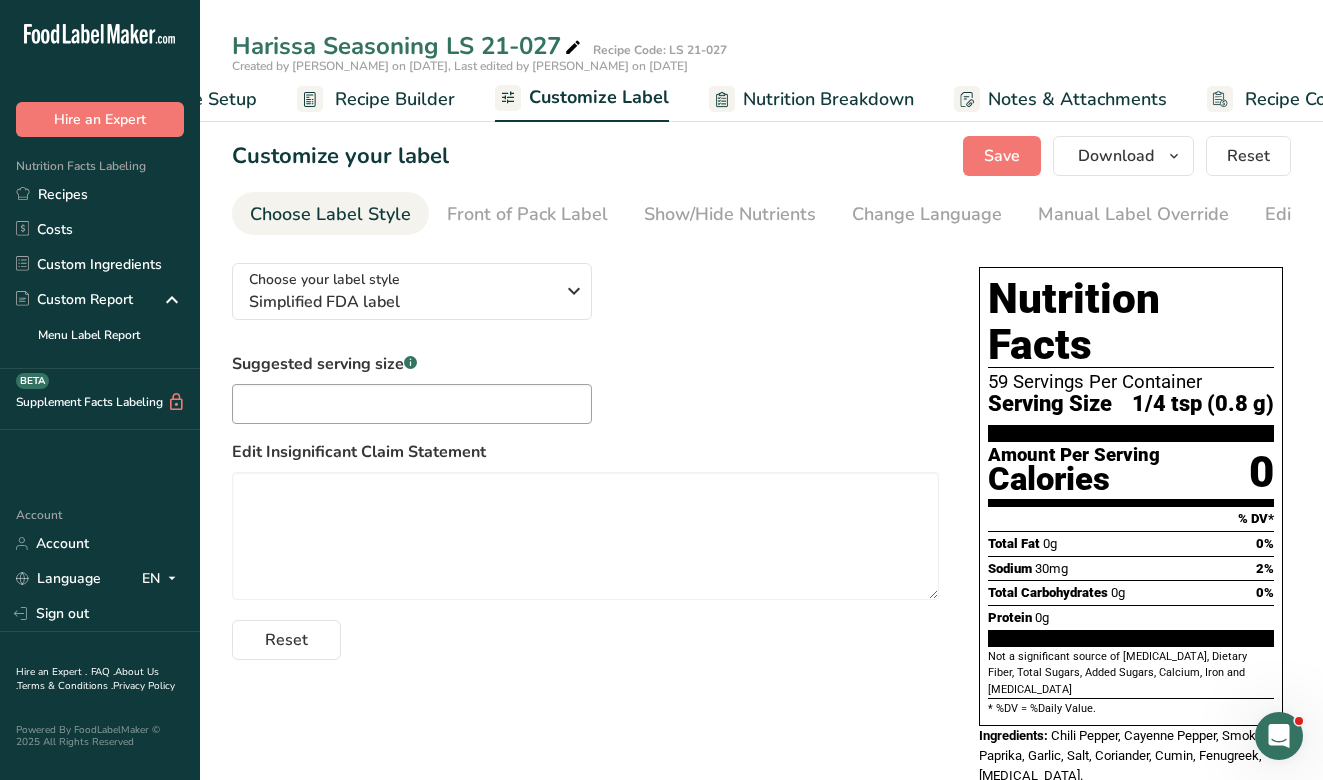 scroll, scrollTop: 0, scrollLeft: 198, axis: horizontal 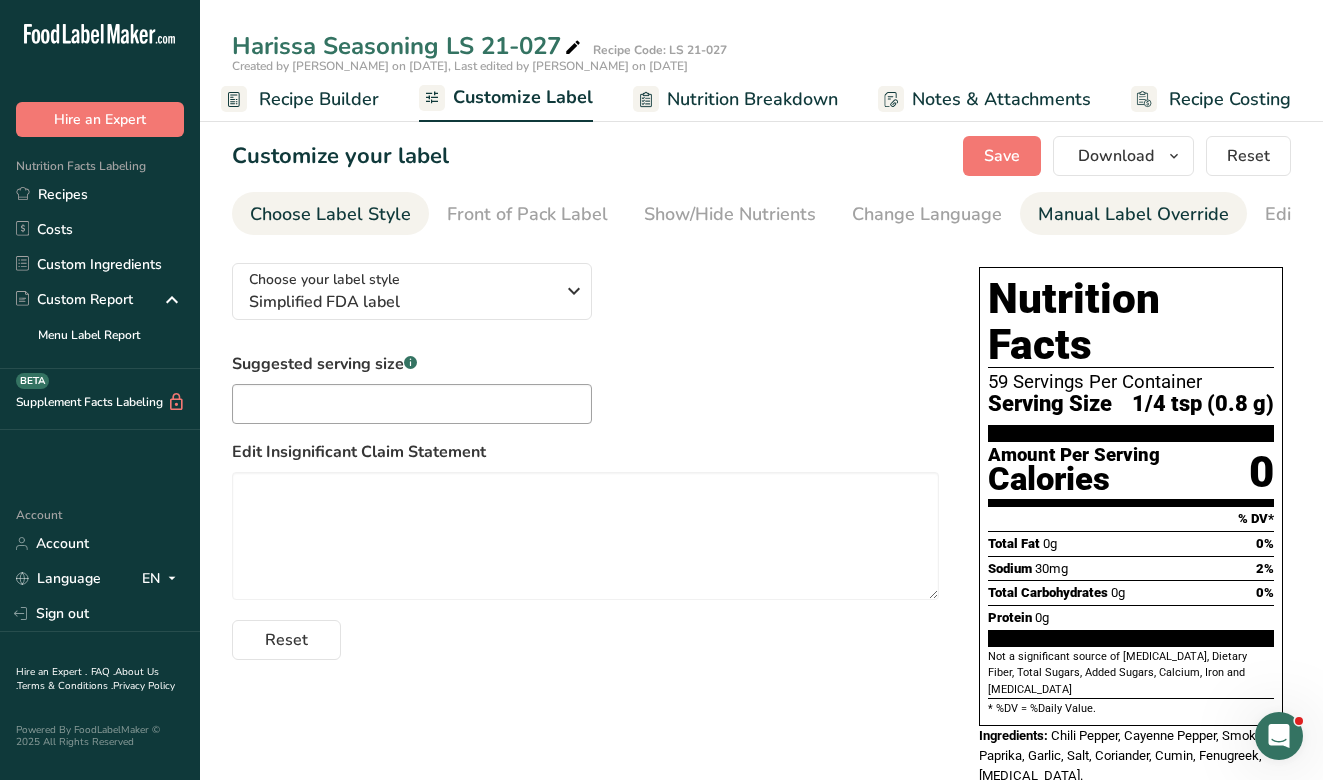 click on "Manual Label Override" at bounding box center [1133, 214] 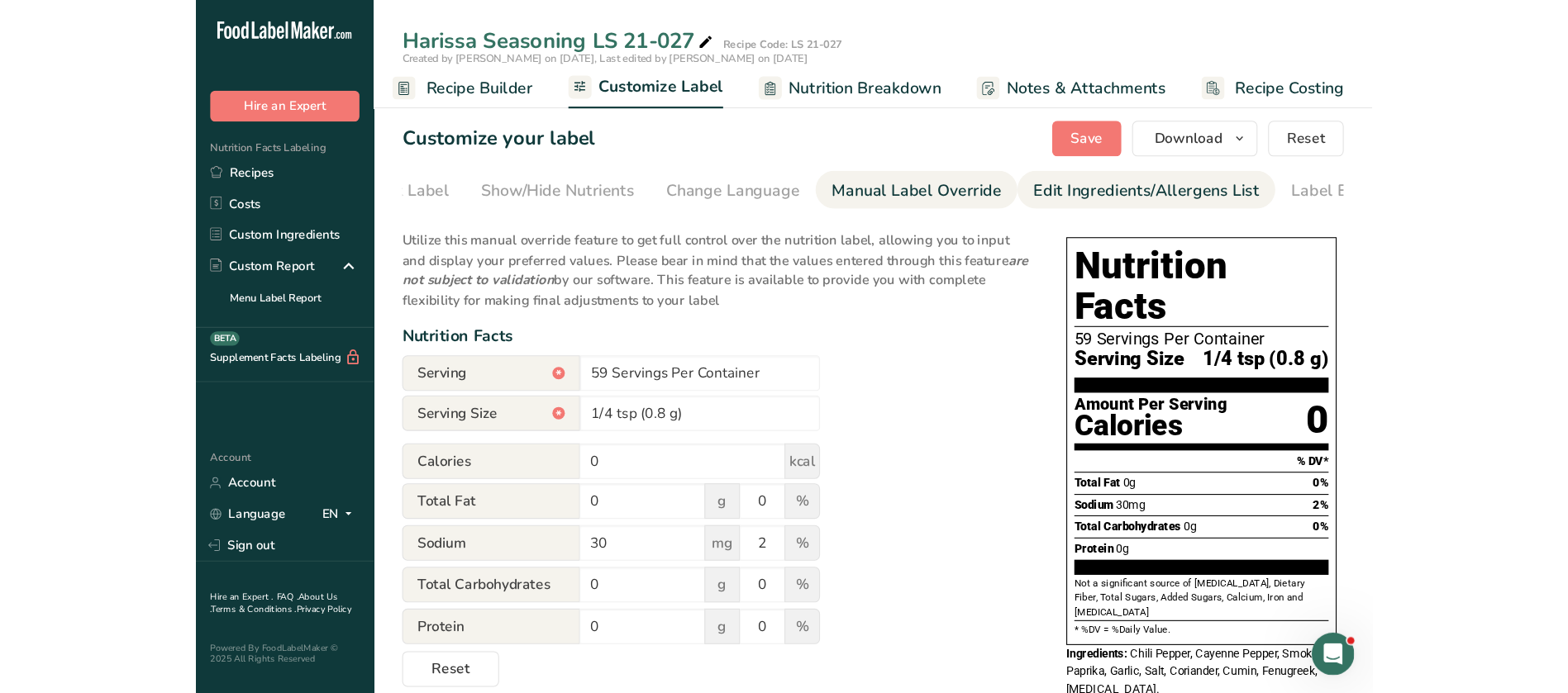 scroll, scrollTop: 0, scrollLeft: 326, axis: horizontal 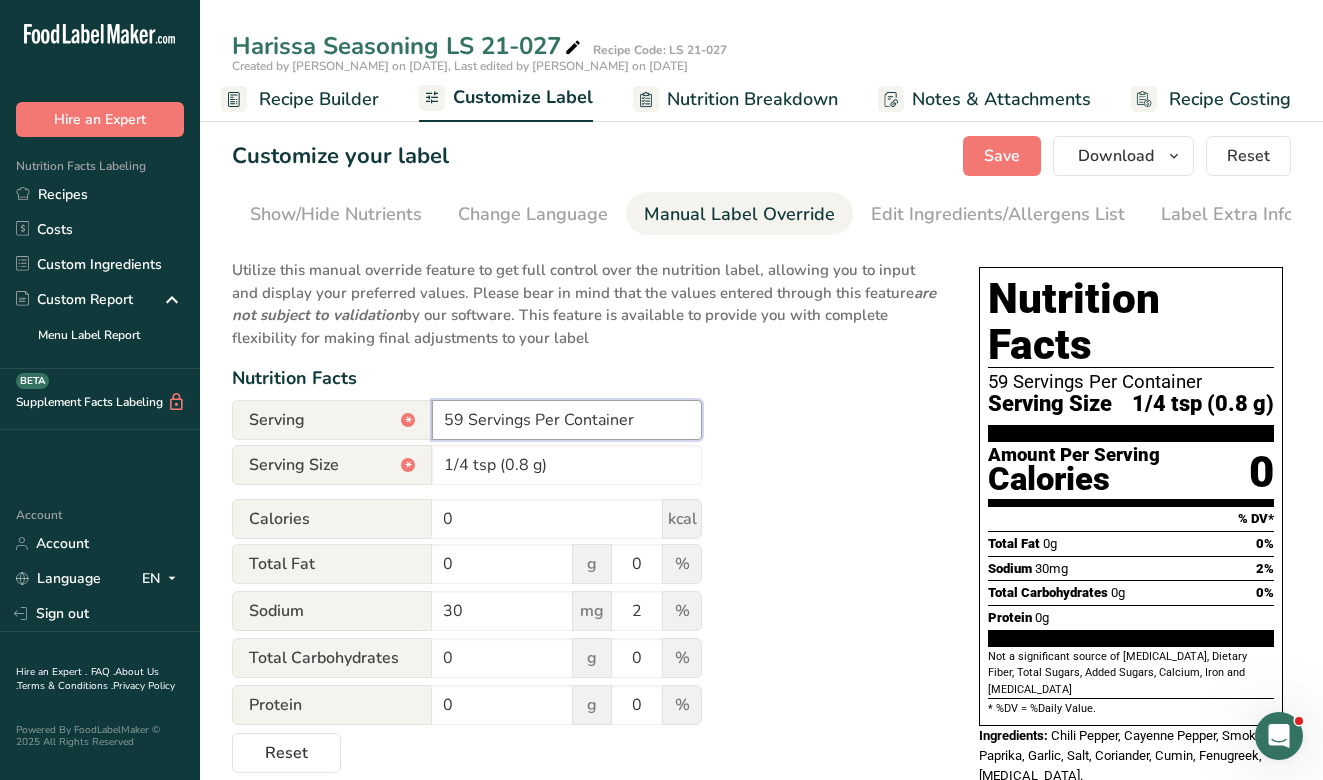 drag, startPoint x: 460, startPoint y: 419, endPoint x: 444, endPoint y: 415, distance: 16.492422 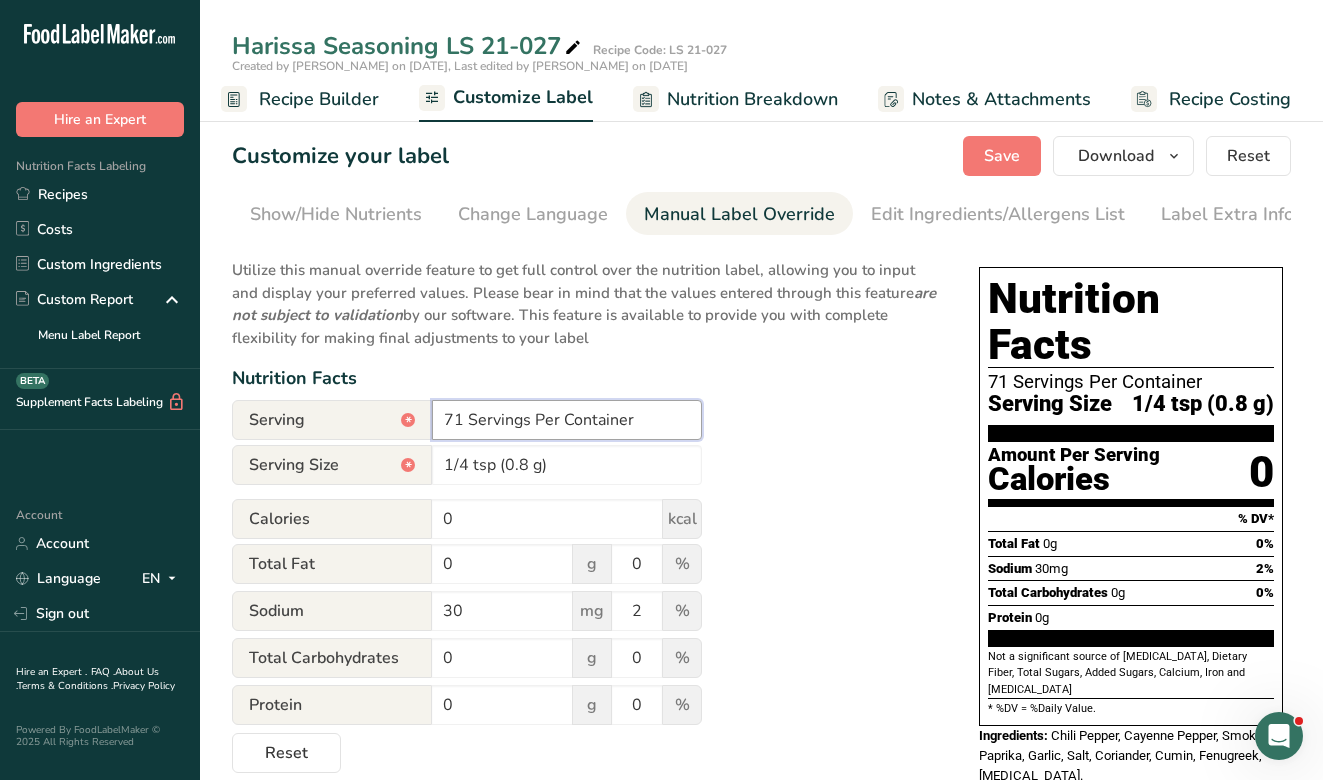 type on "71 Servings Per Container" 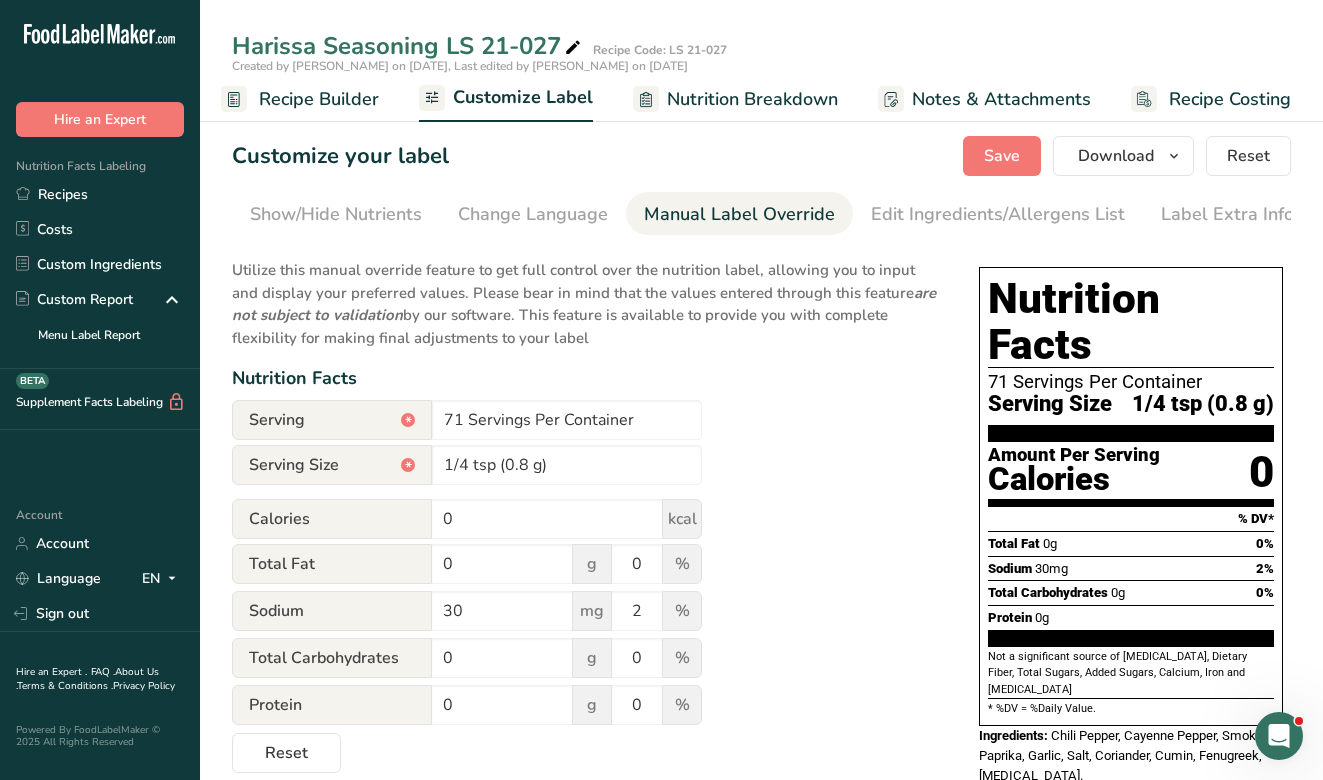 click on "Utilize this manual override feature to get full control over the nutrition label, allowing you to input and display your preferred values. Please bear in mind that the values entered through this feature
are not subject to validation
by our software. This feature is available to provide you with complete flexibility for making final adjustments to your label
Nutrition Facts
Serving
*
71 Servings Per Container
Serving Size
*
1/4 tsp (0.8 g)
Calories
0
kcal
Total Fat
0
g
0
%
Sodium
30
mg
2
%
Total Carbohydrates
0
g
0
%
Protein
0
g
0
%" at bounding box center [585, 510] 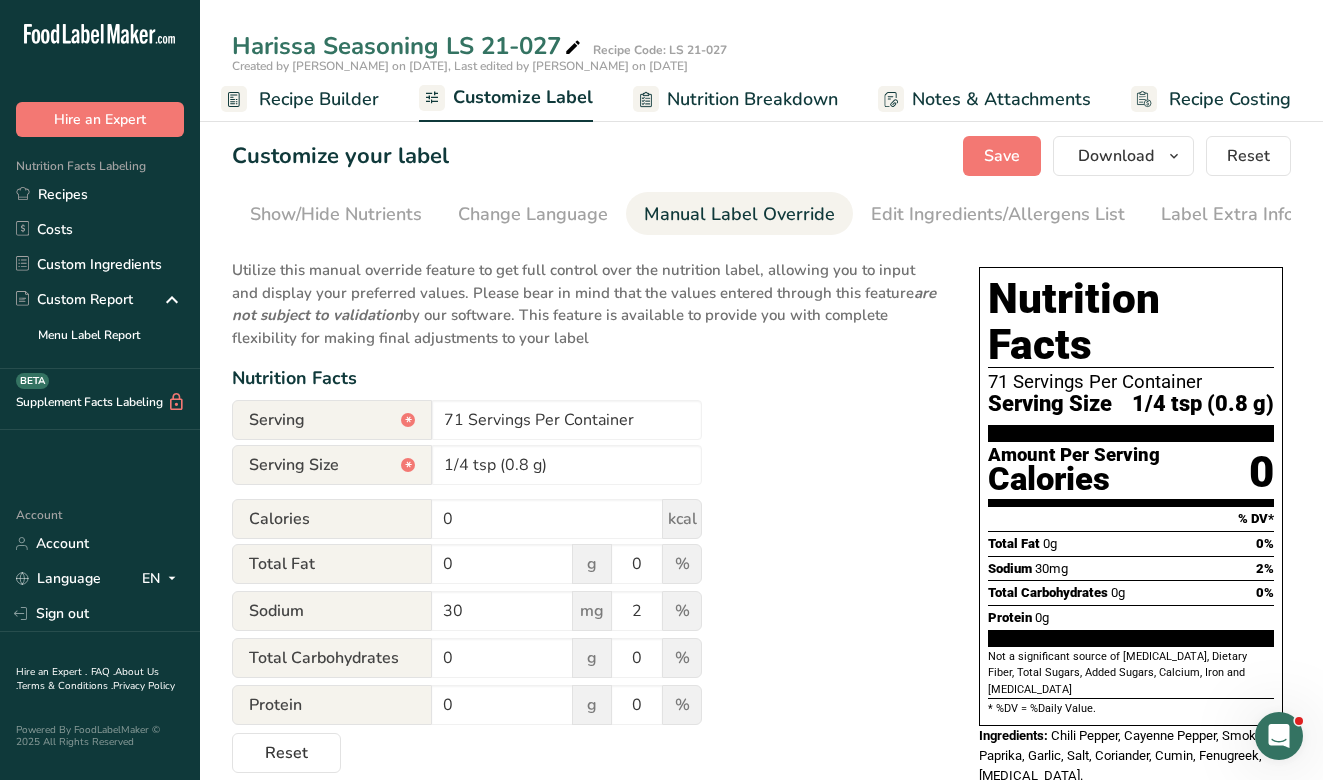 click on "Amount Per Serving" at bounding box center [1074, 455] 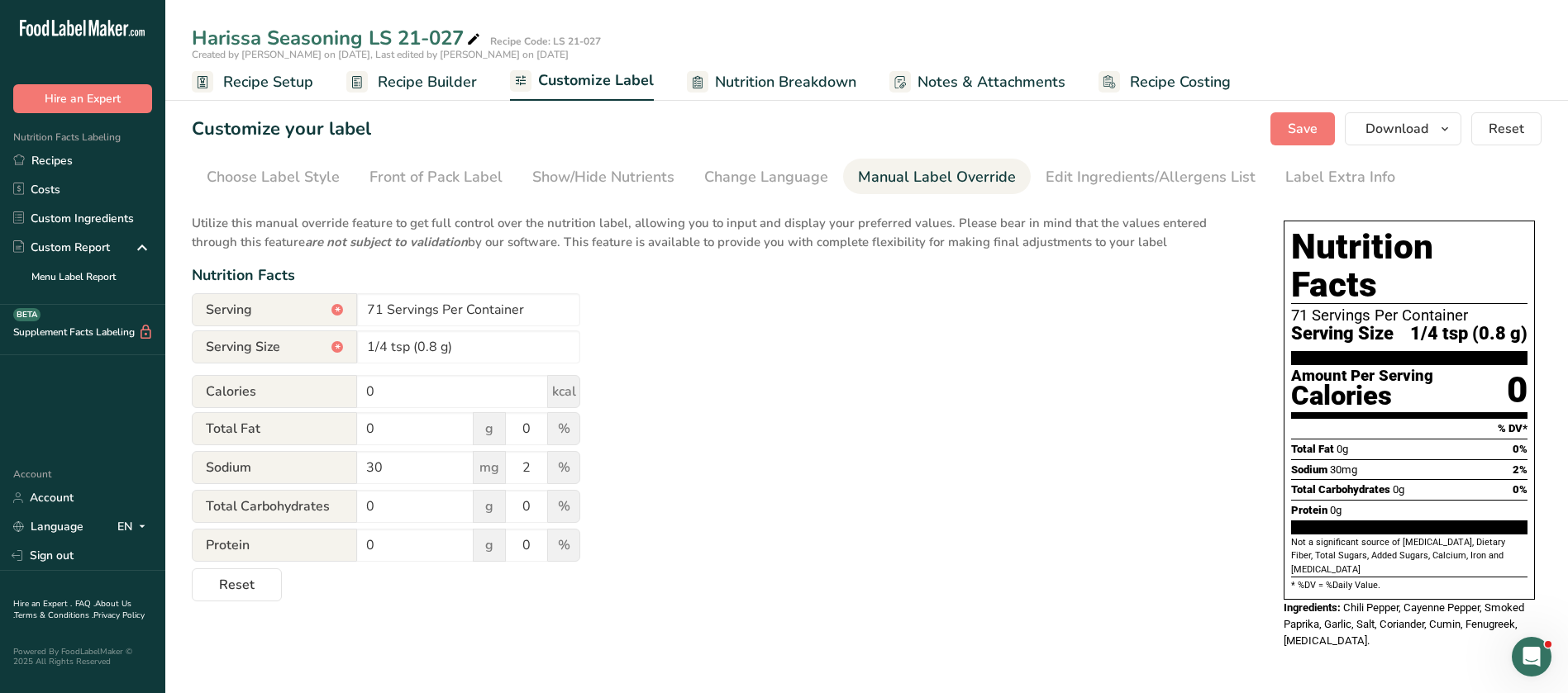 scroll, scrollTop: 0, scrollLeft: 0, axis: both 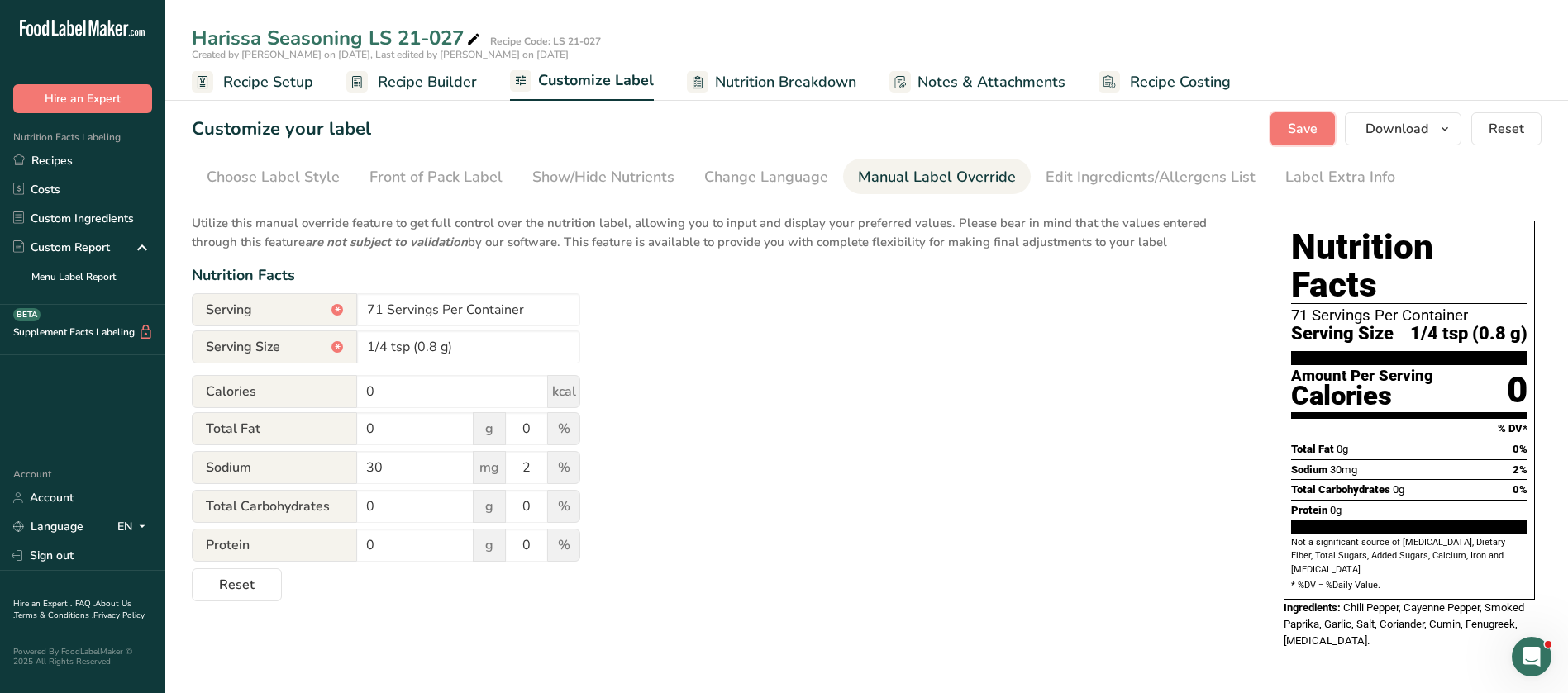 click on "Save" at bounding box center [1303, 129] 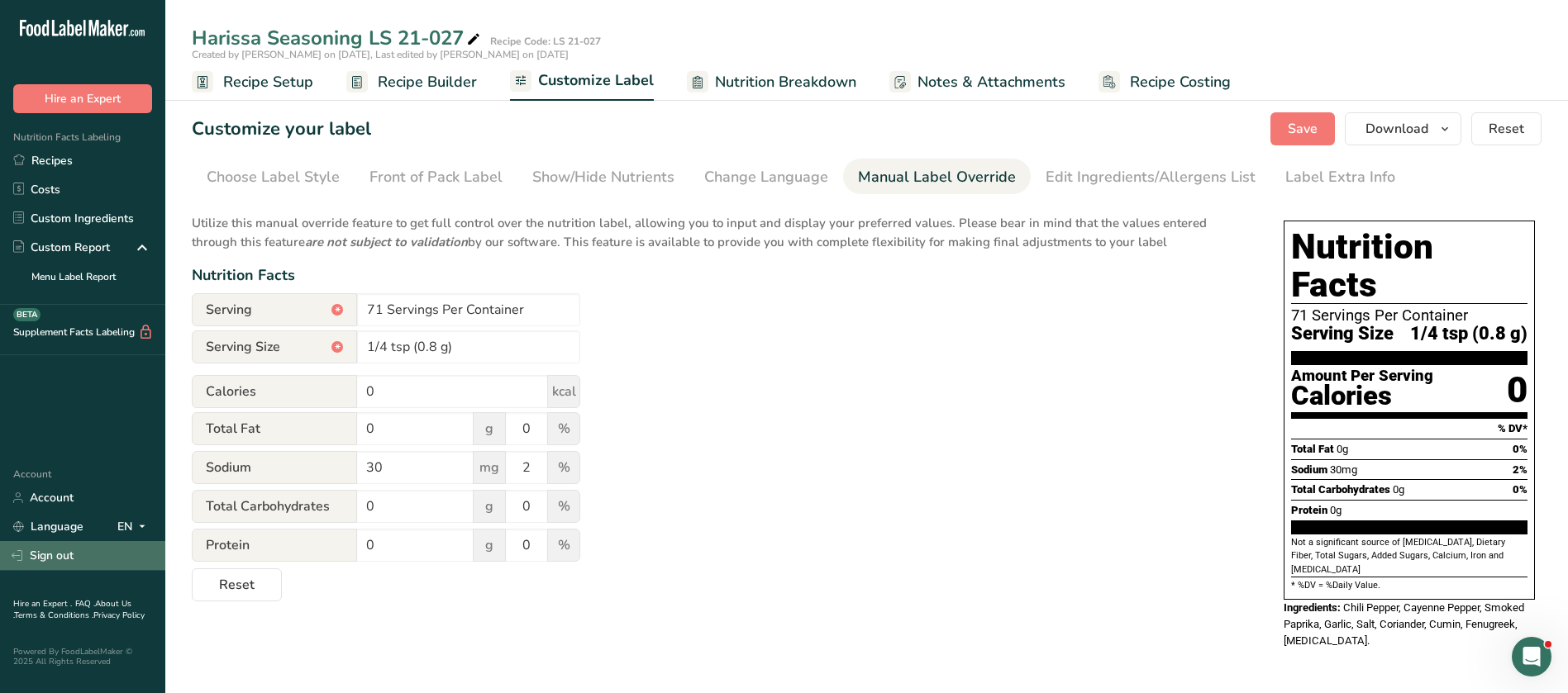 click on "Sign out" at bounding box center (83, 555) 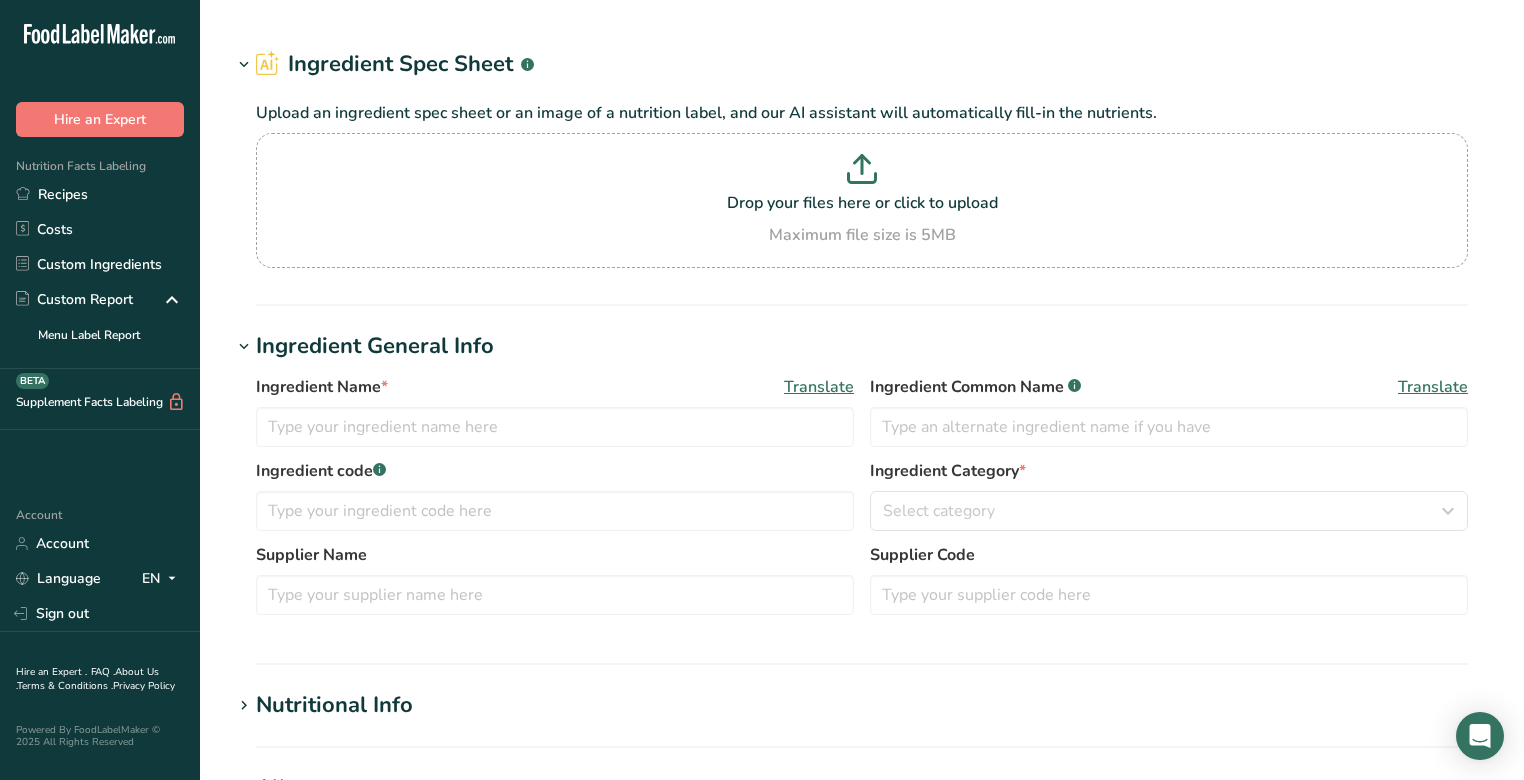 scroll, scrollTop: 0, scrollLeft: 0, axis: both 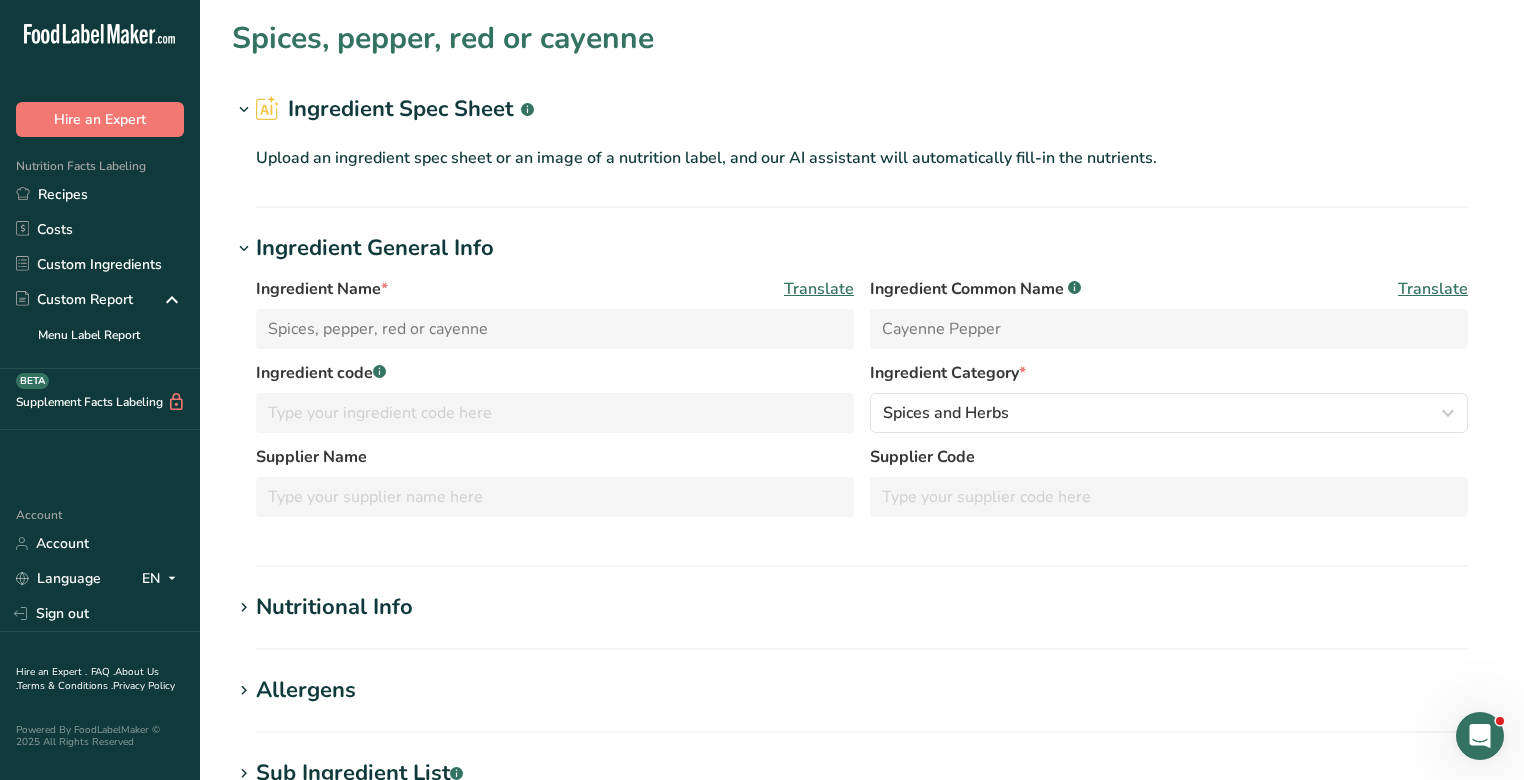 click on "Nutritional Info" at bounding box center [334, 607] 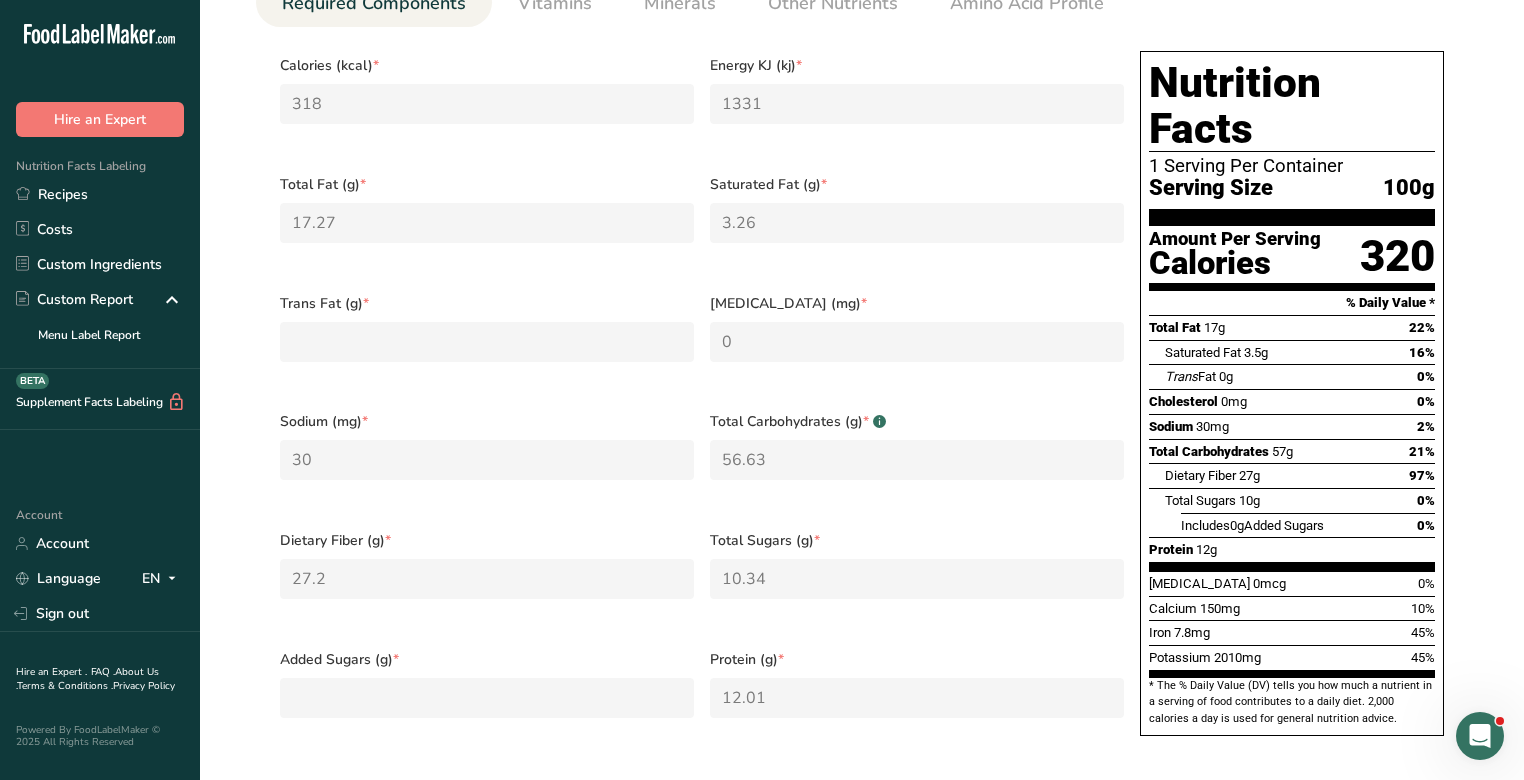 scroll, scrollTop: 677, scrollLeft: 0, axis: vertical 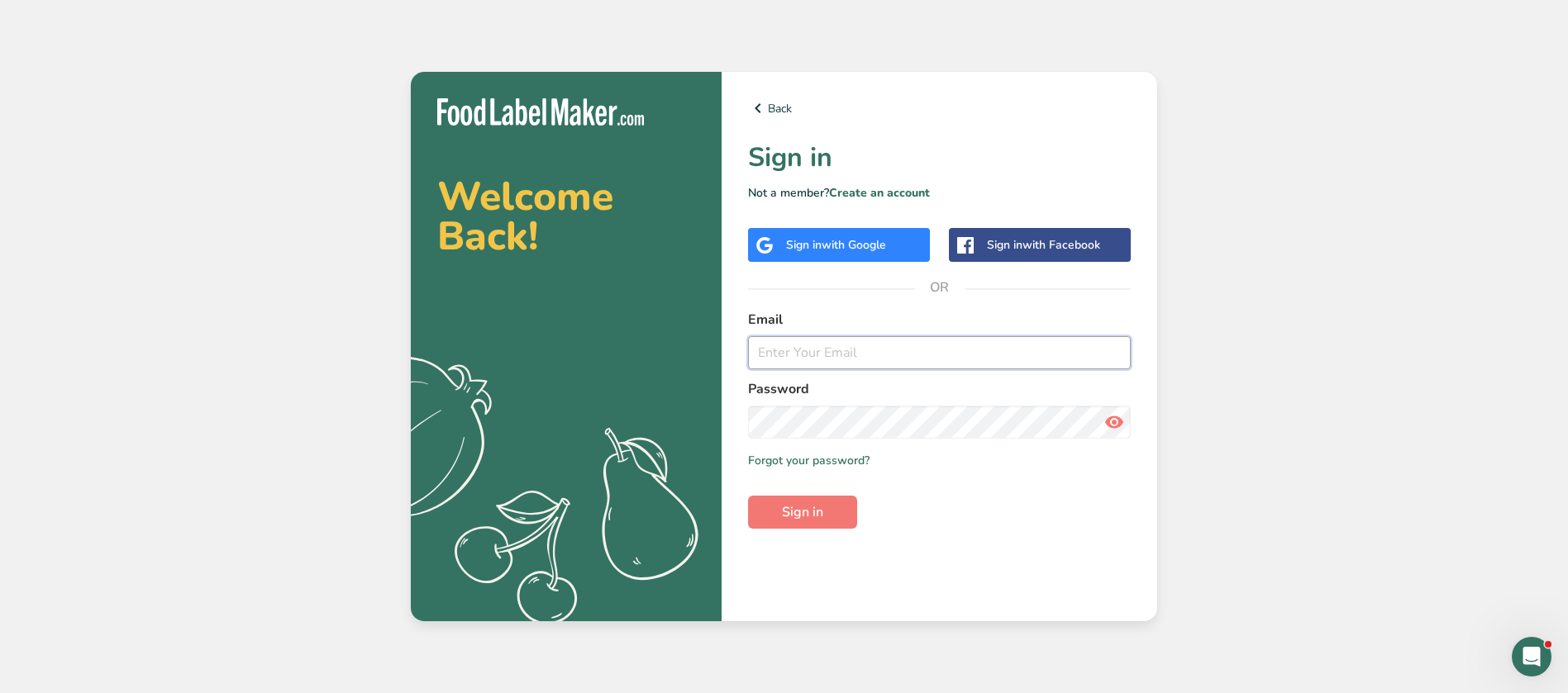 click at bounding box center (939, 353) 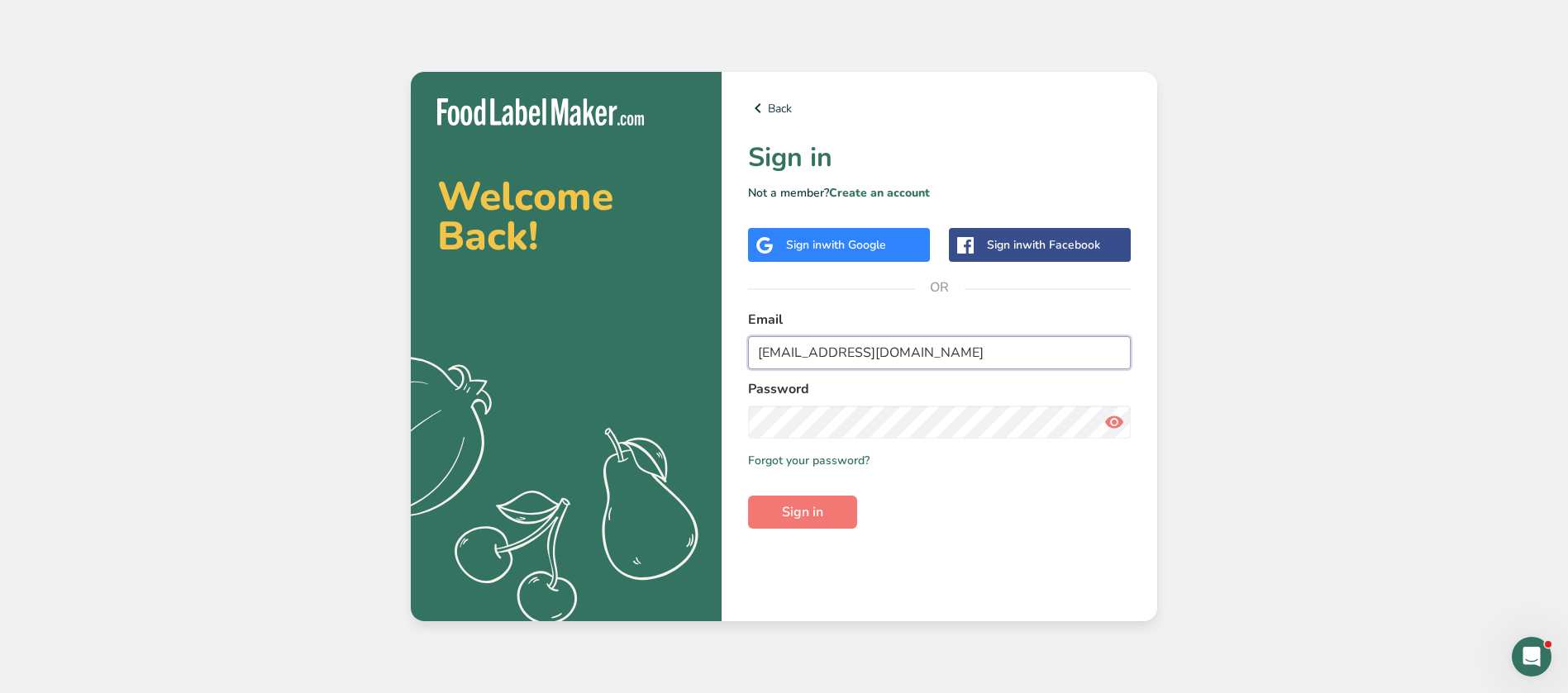 type on "lorentia.halim@harrisspice.com" 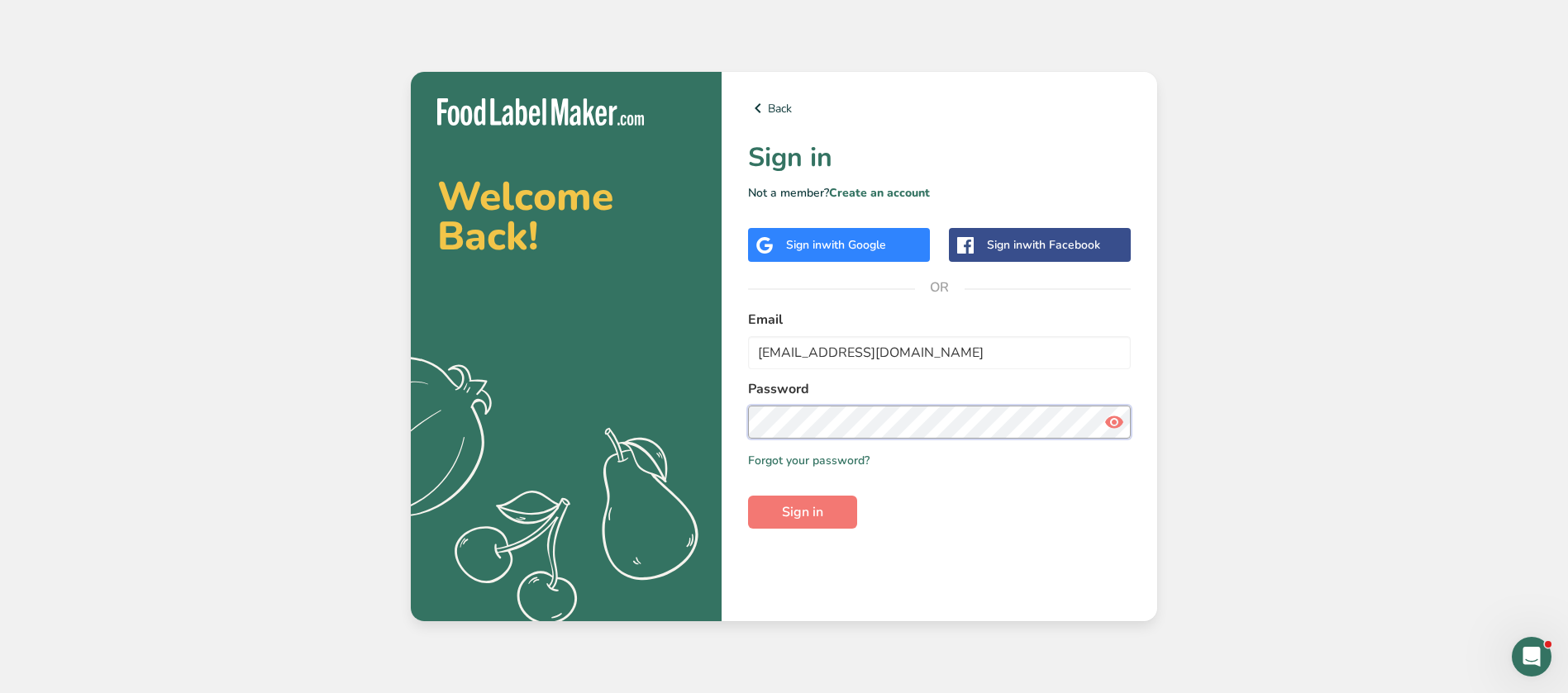 click on "Sign in" at bounding box center [803, 512] 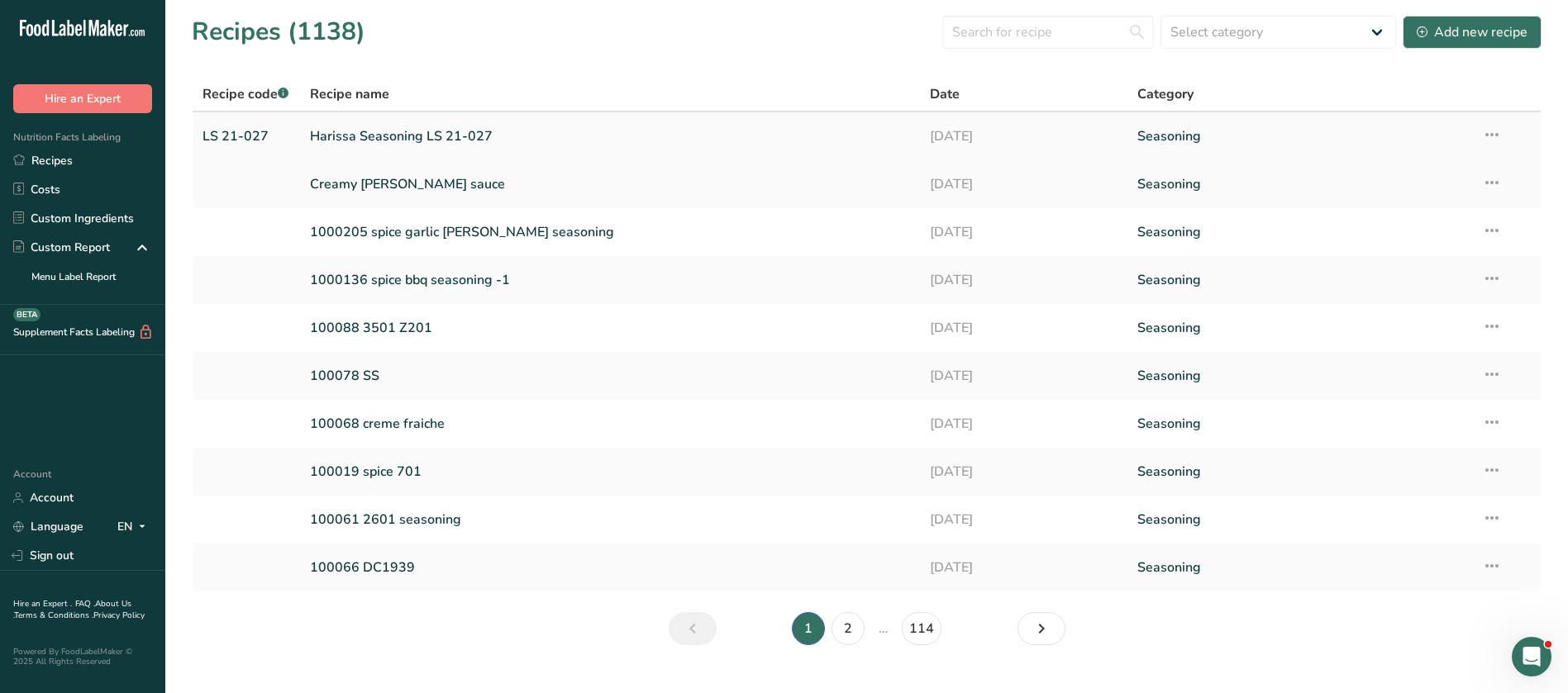 click on "Harissa Seasoning LS 21-027" at bounding box center (610, 136) 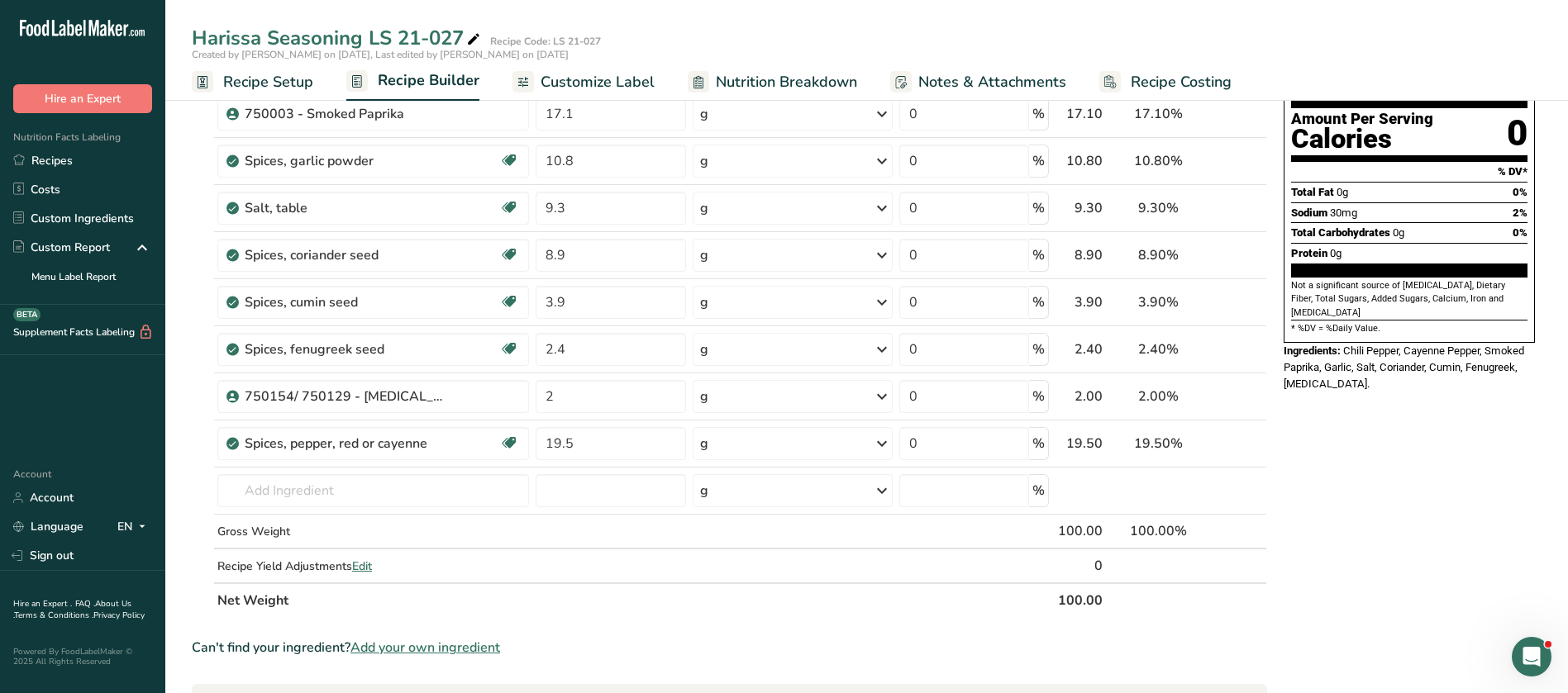 scroll, scrollTop: 0, scrollLeft: 0, axis: both 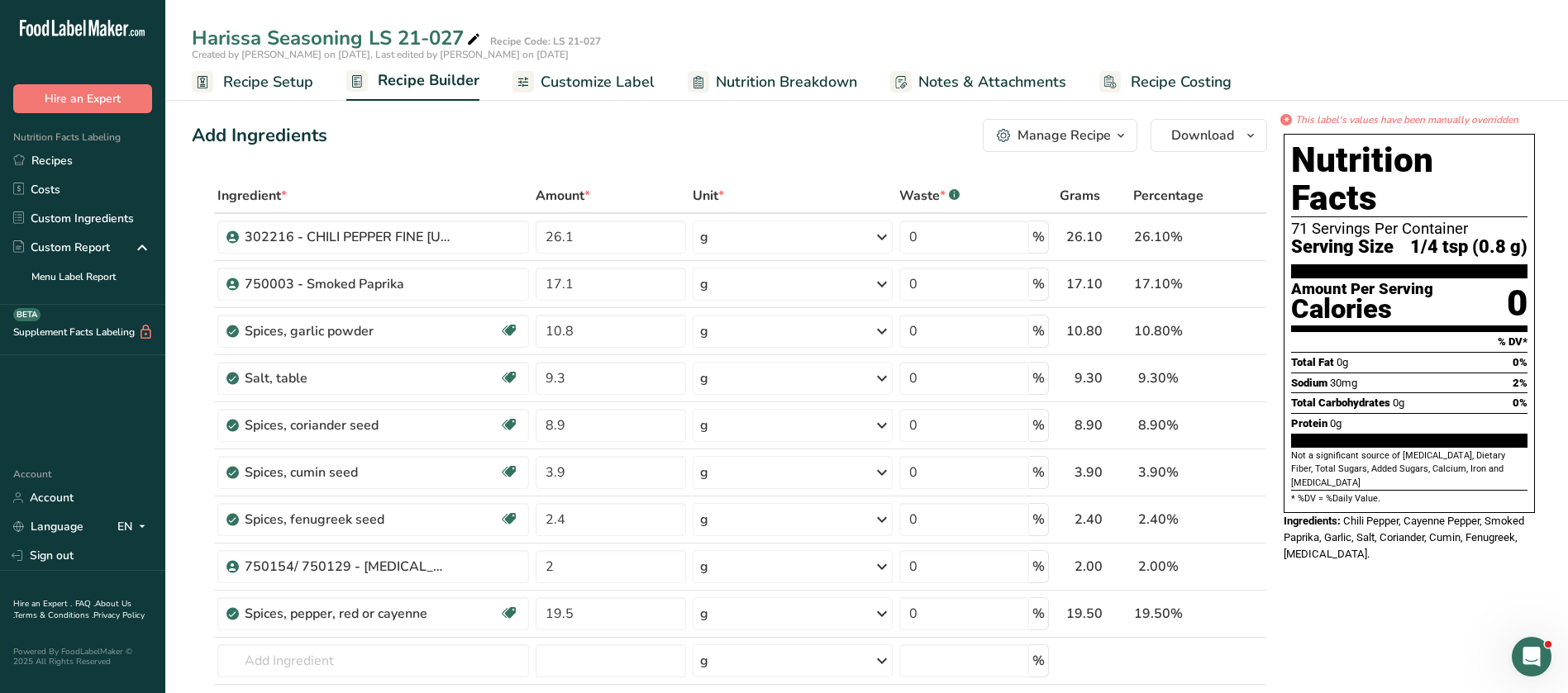click on "Customize Label" at bounding box center [598, 82] 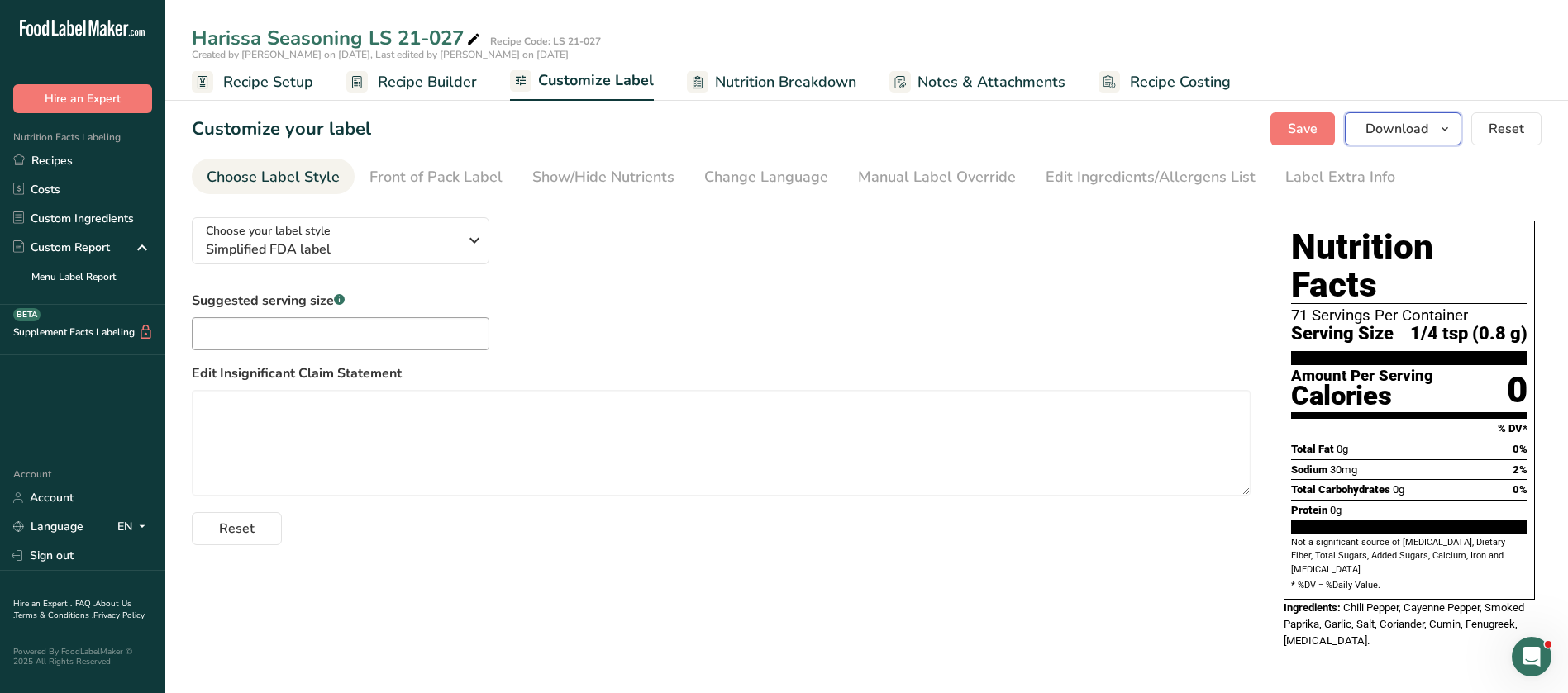 click at bounding box center (1445, 129) 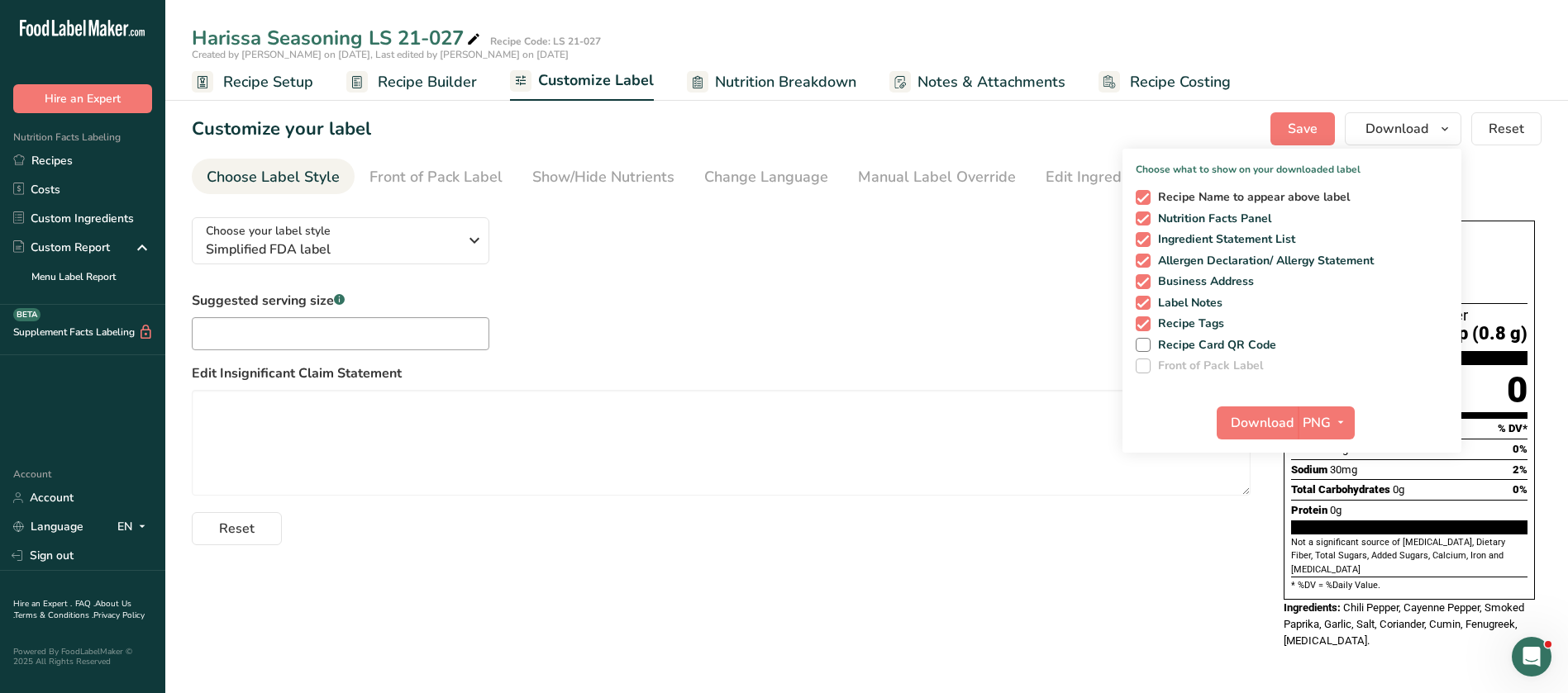 click at bounding box center [1143, 197] 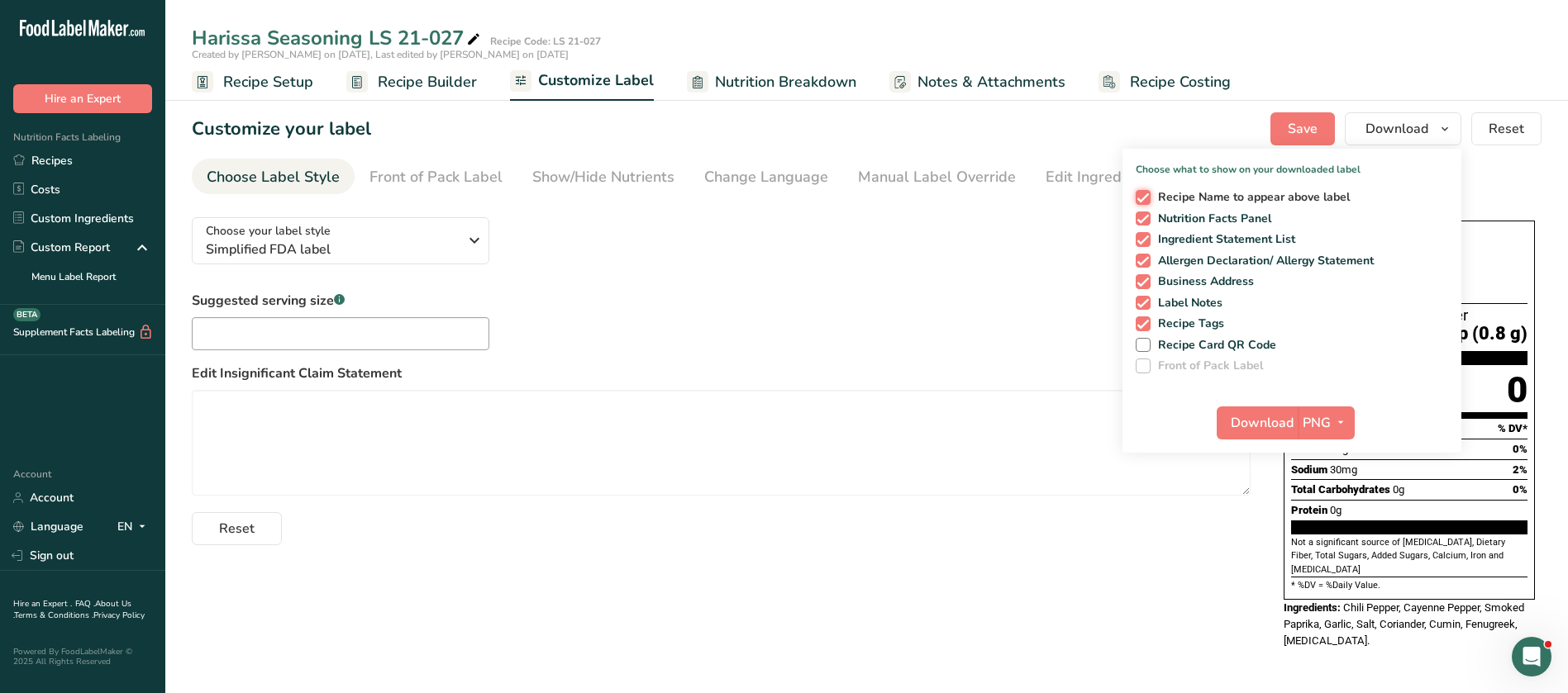 click on "Recipe Name to appear above label" at bounding box center (1141, 197) 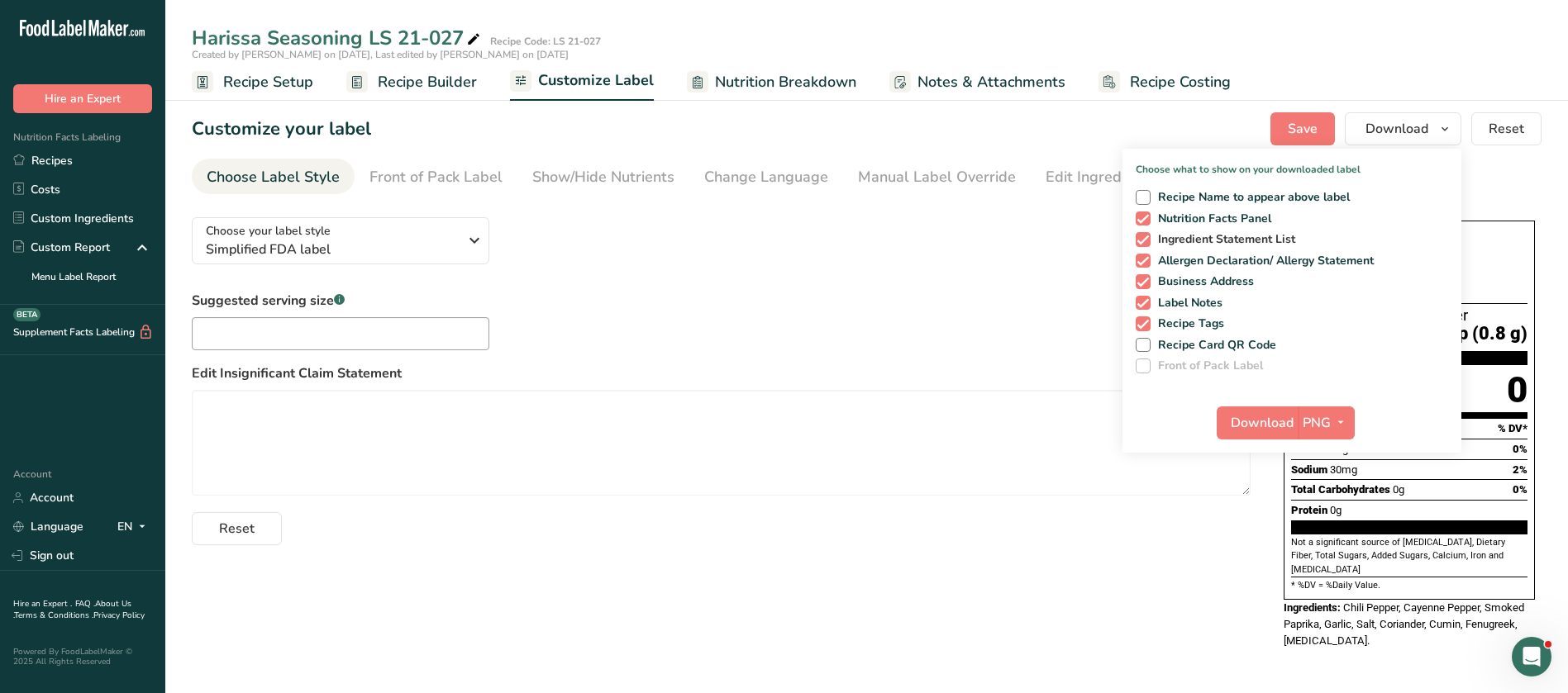 click at bounding box center [1143, 240] 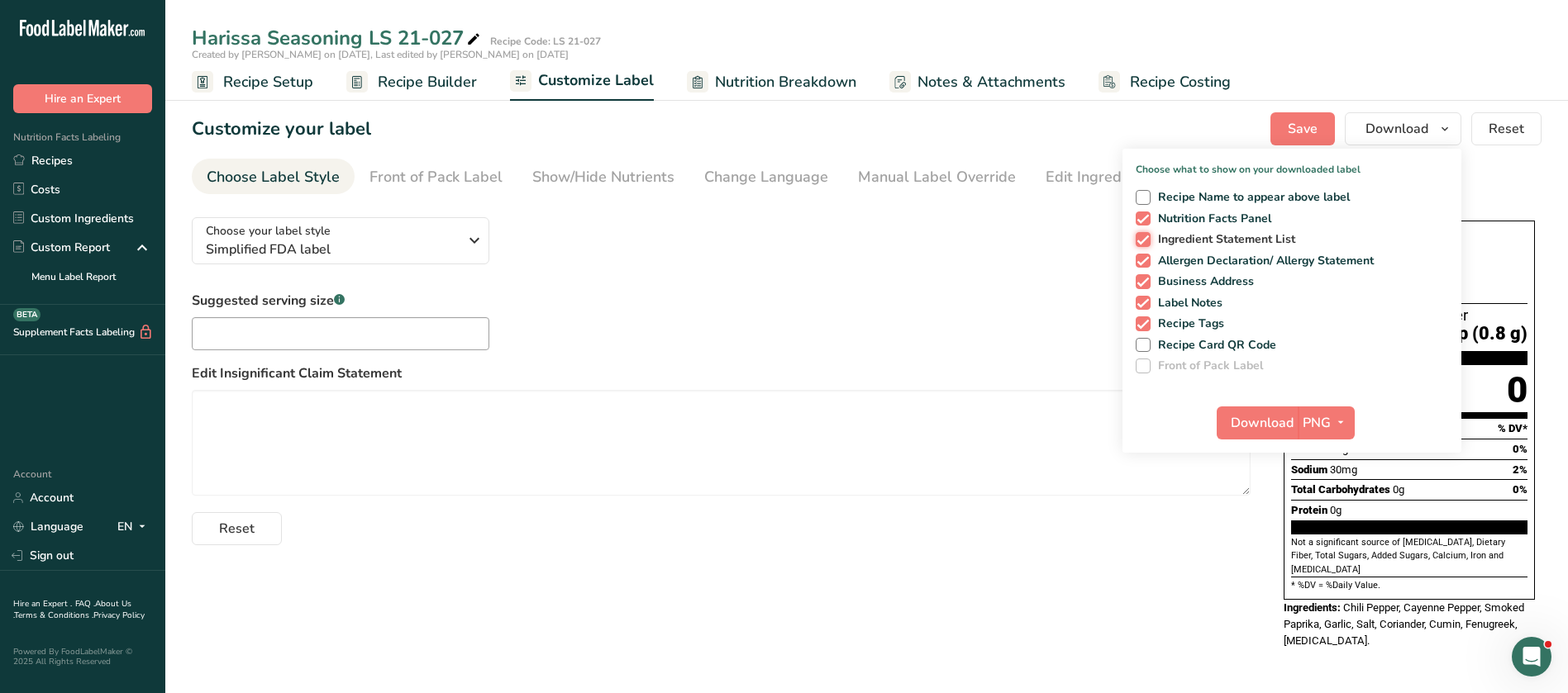 click on "Ingredient Statement List" at bounding box center [1141, 239] 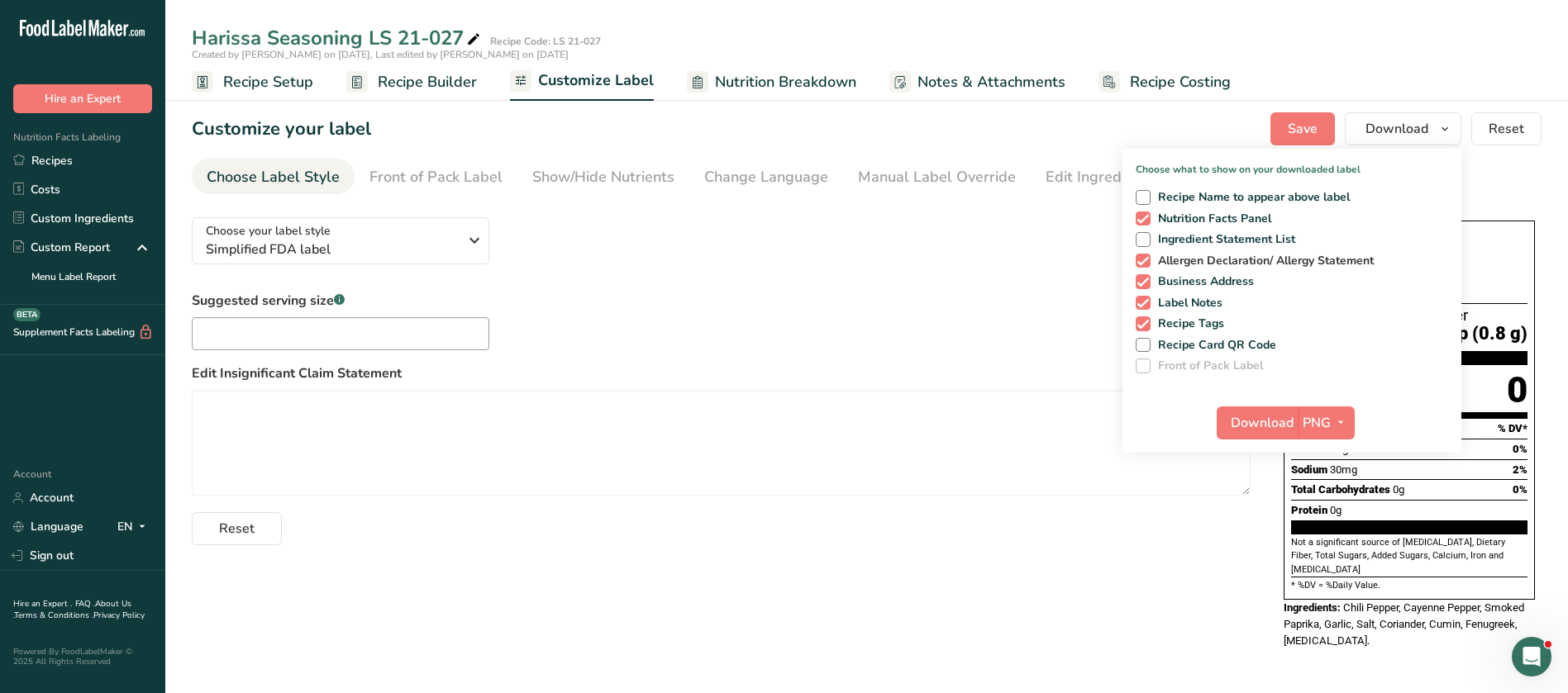 click at bounding box center (1143, 261) 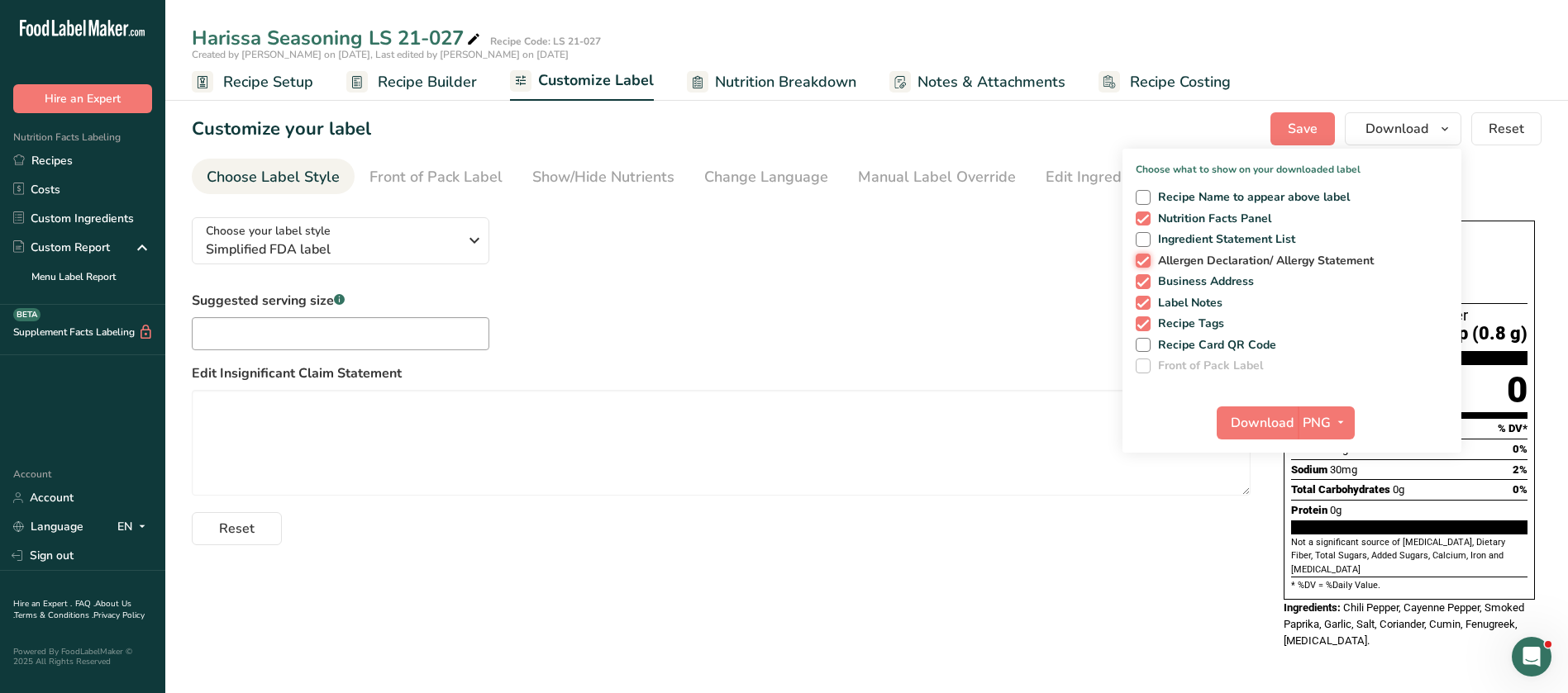 click on "Allergen Declaration/ Allergy Statement" at bounding box center (1141, 260) 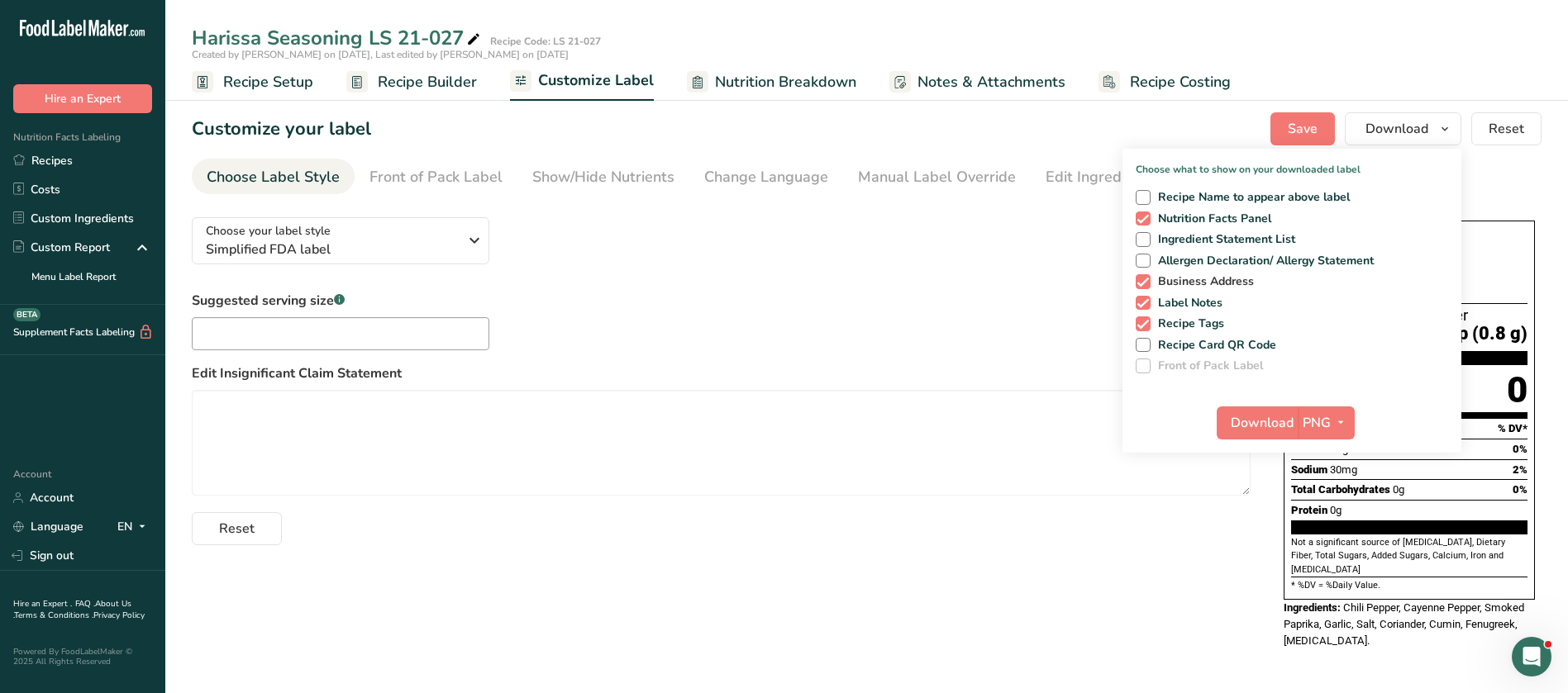 click at bounding box center (1143, 282) 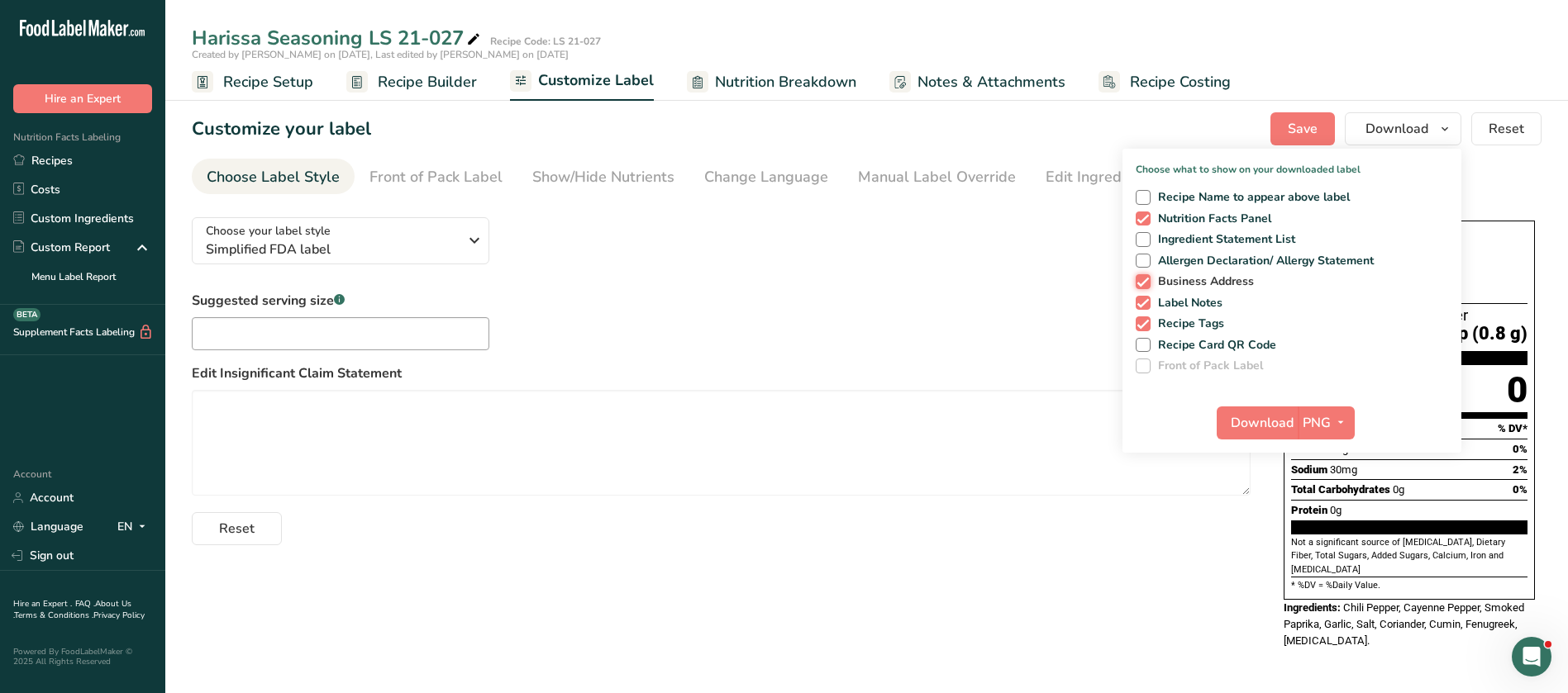 click on "Business Address" at bounding box center (1141, 281) 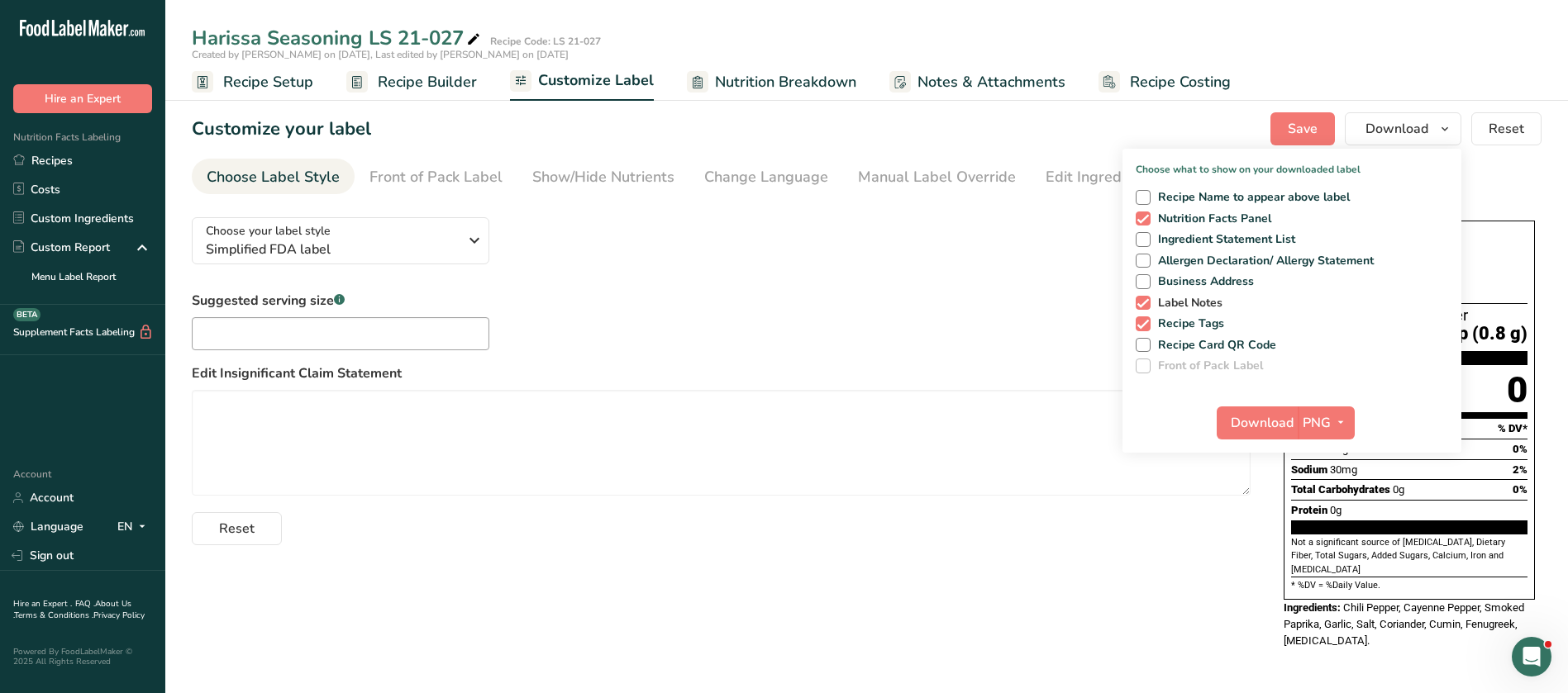 click at bounding box center (1143, 303) 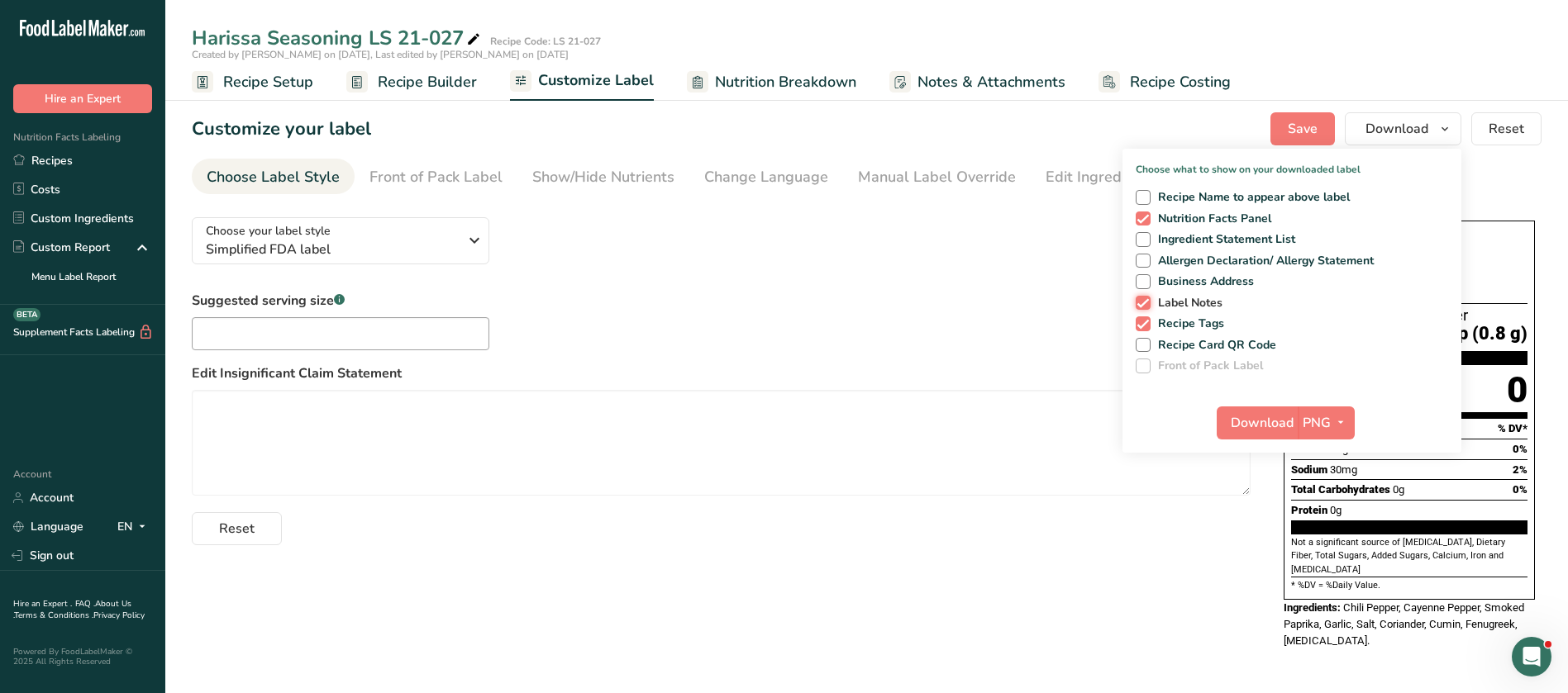 click on "Label Notes" at bounding box center (1141, 302) 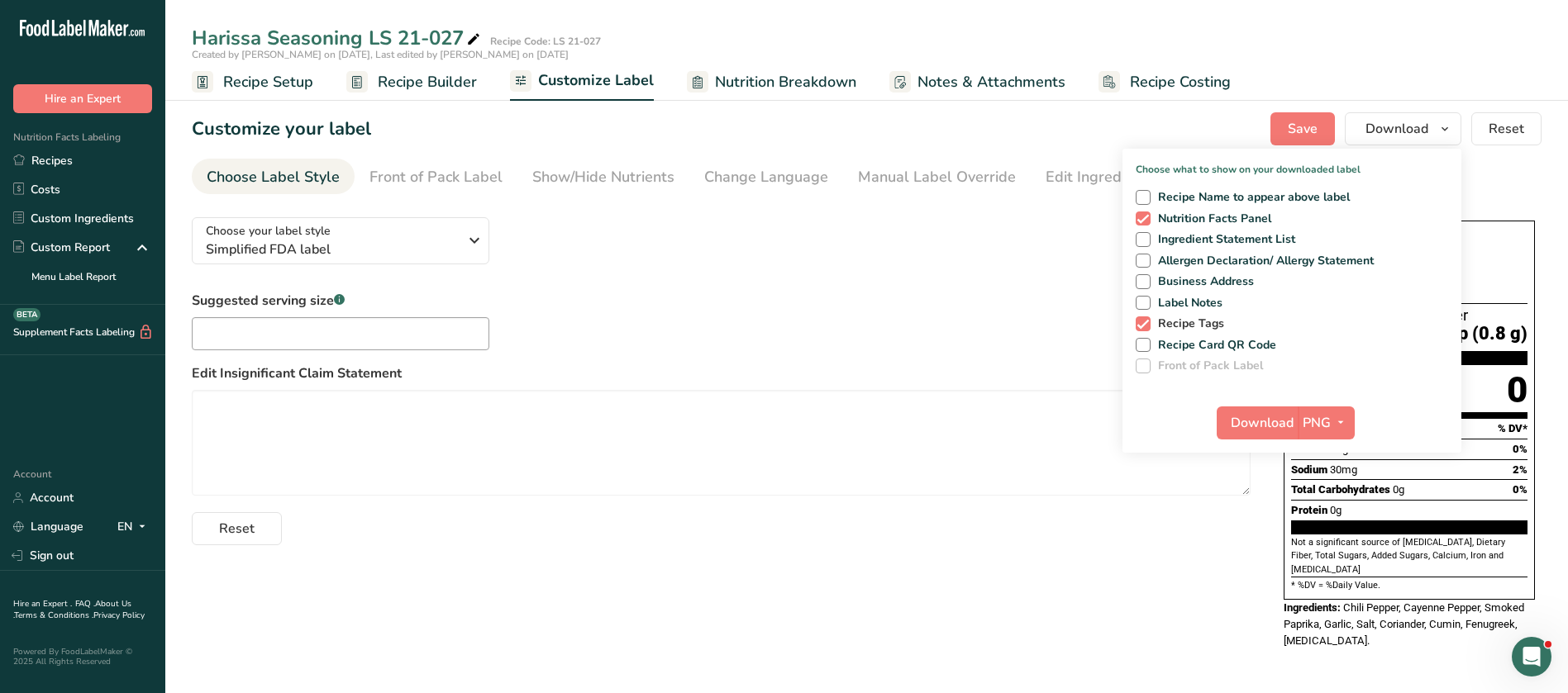click at bounding box center (1143, 324) 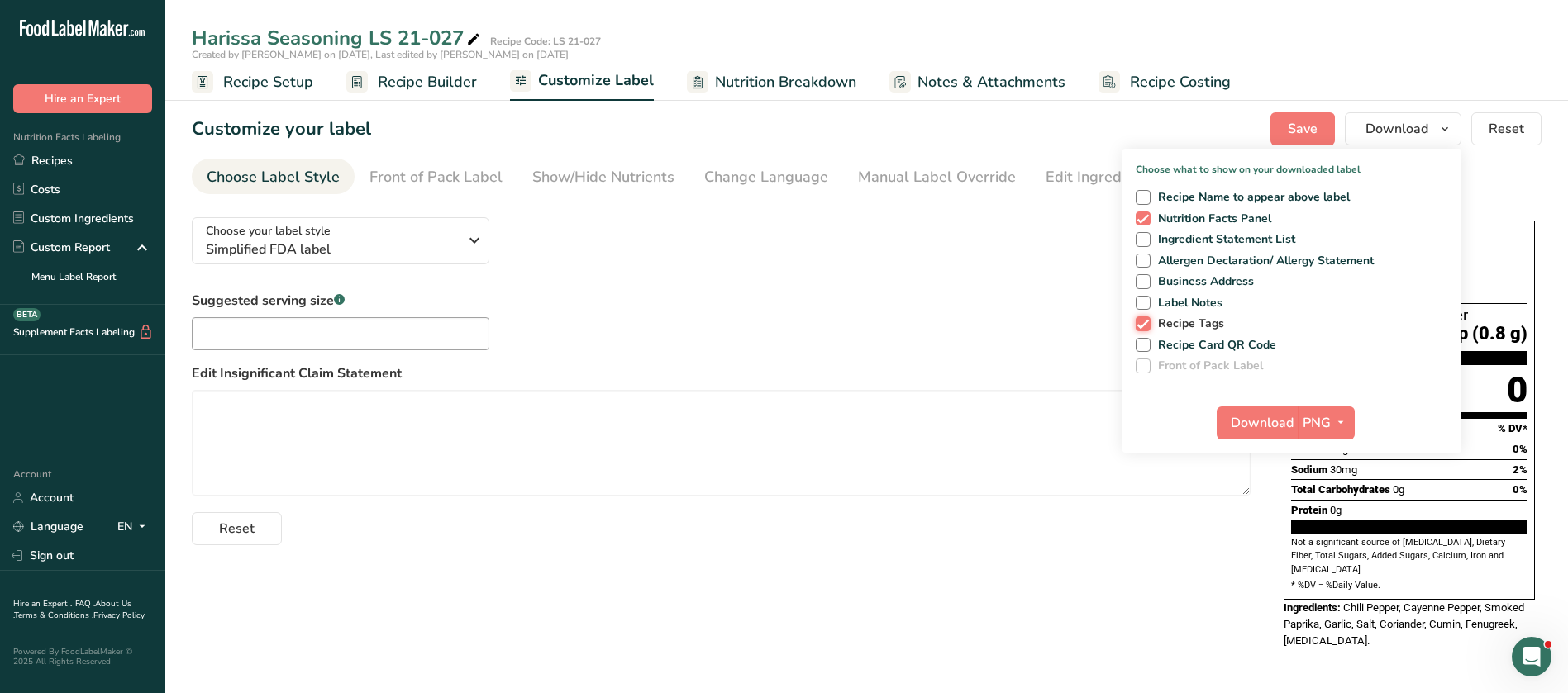 click on "Recipe Tags" at bounding box center (1141, 323) 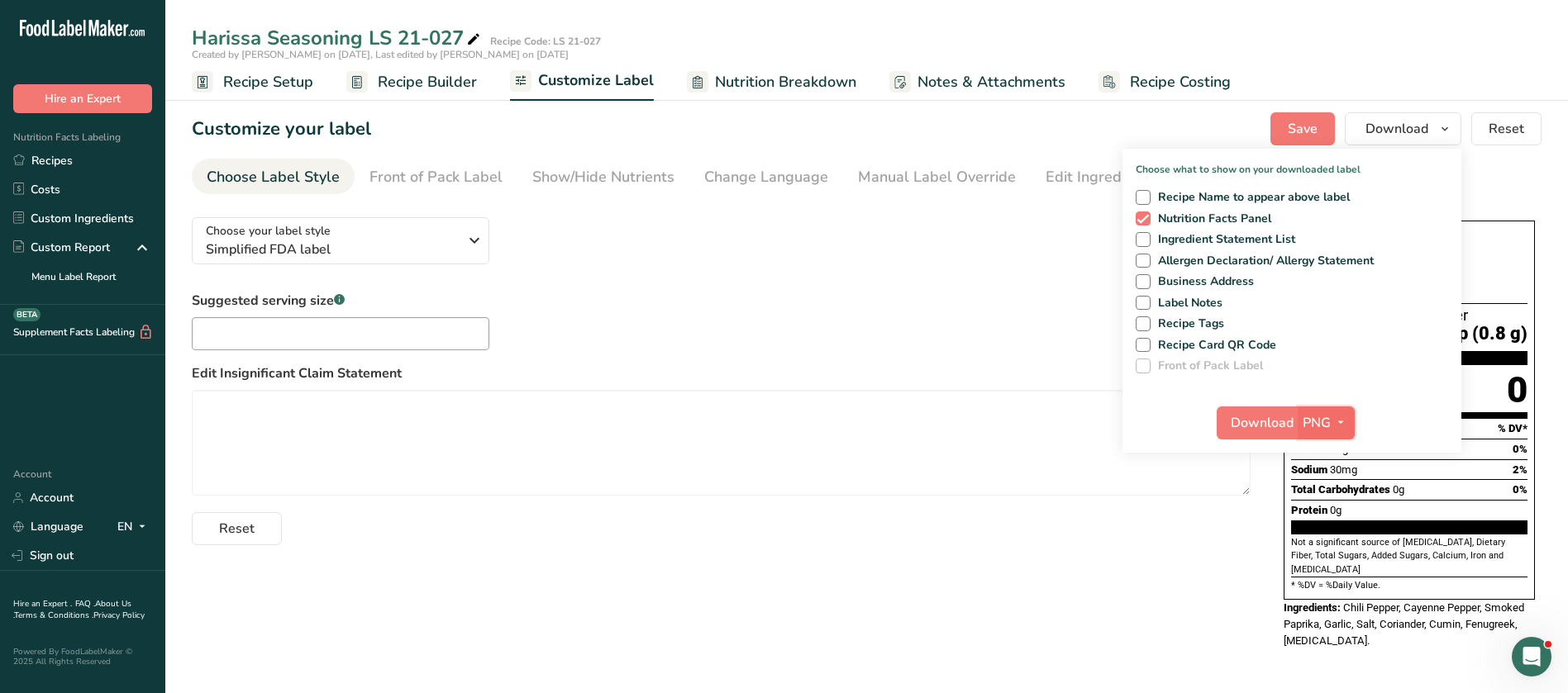 click at bounding box center [1341, 422] 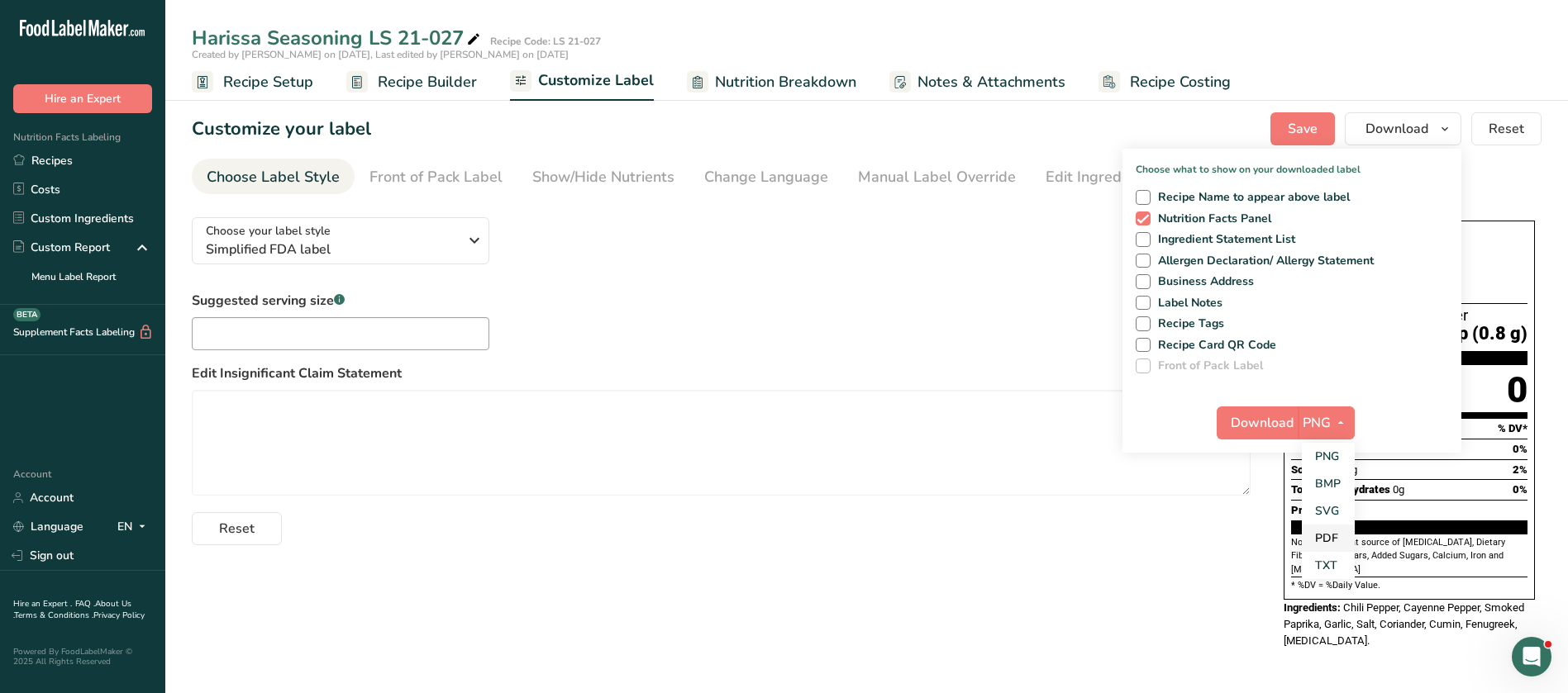 click on "PDF" at bounding box center [1328, 538] 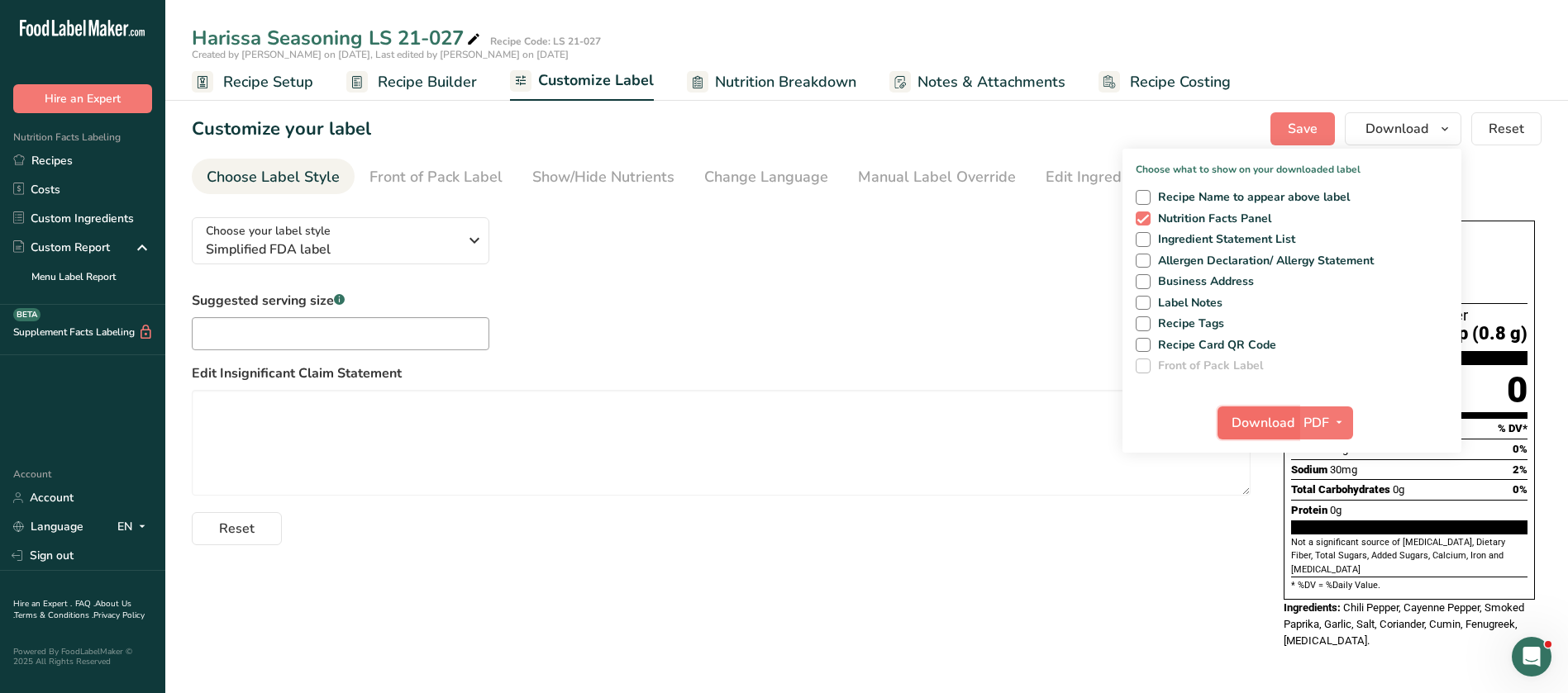 click on "Download" at bounding box center (1258, 423) 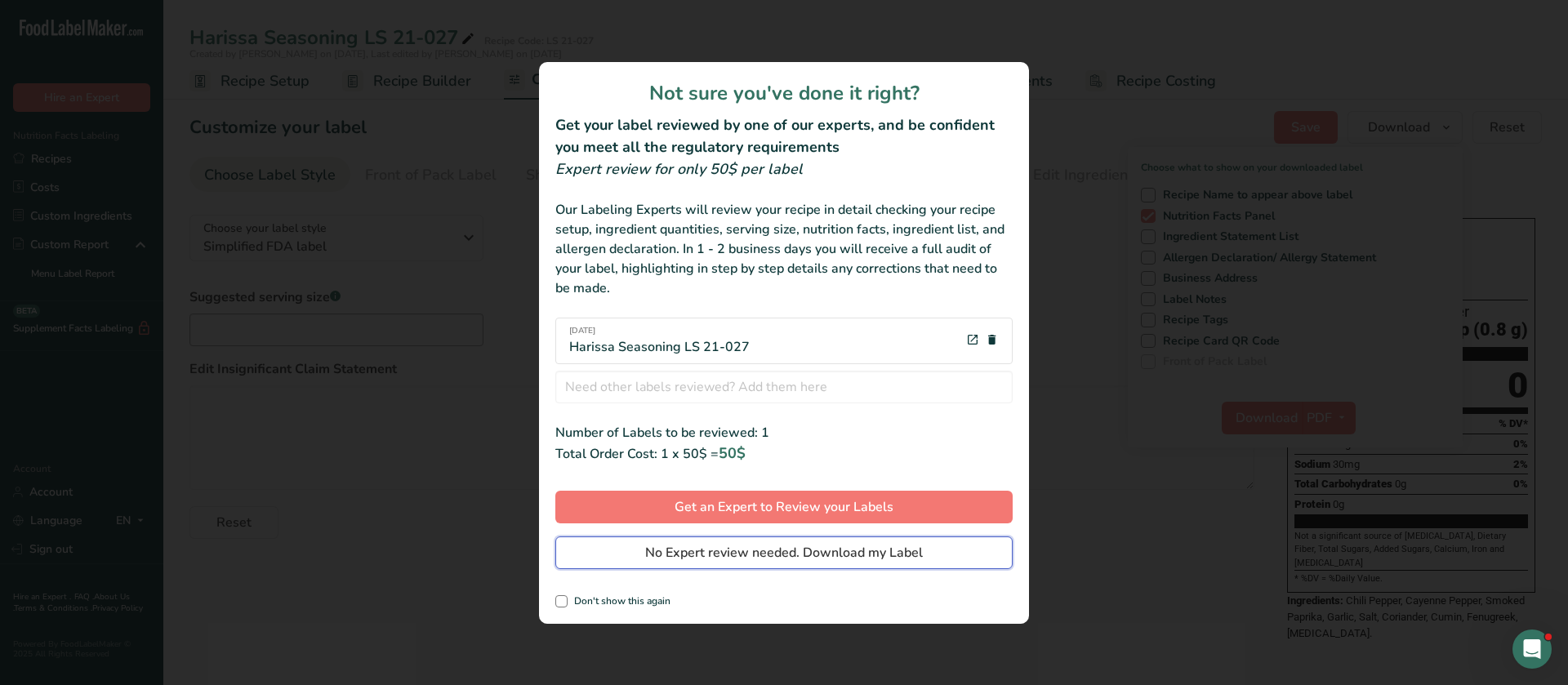 click on "No Expert review needed. Download my Label" at bounding box center (784, 553) 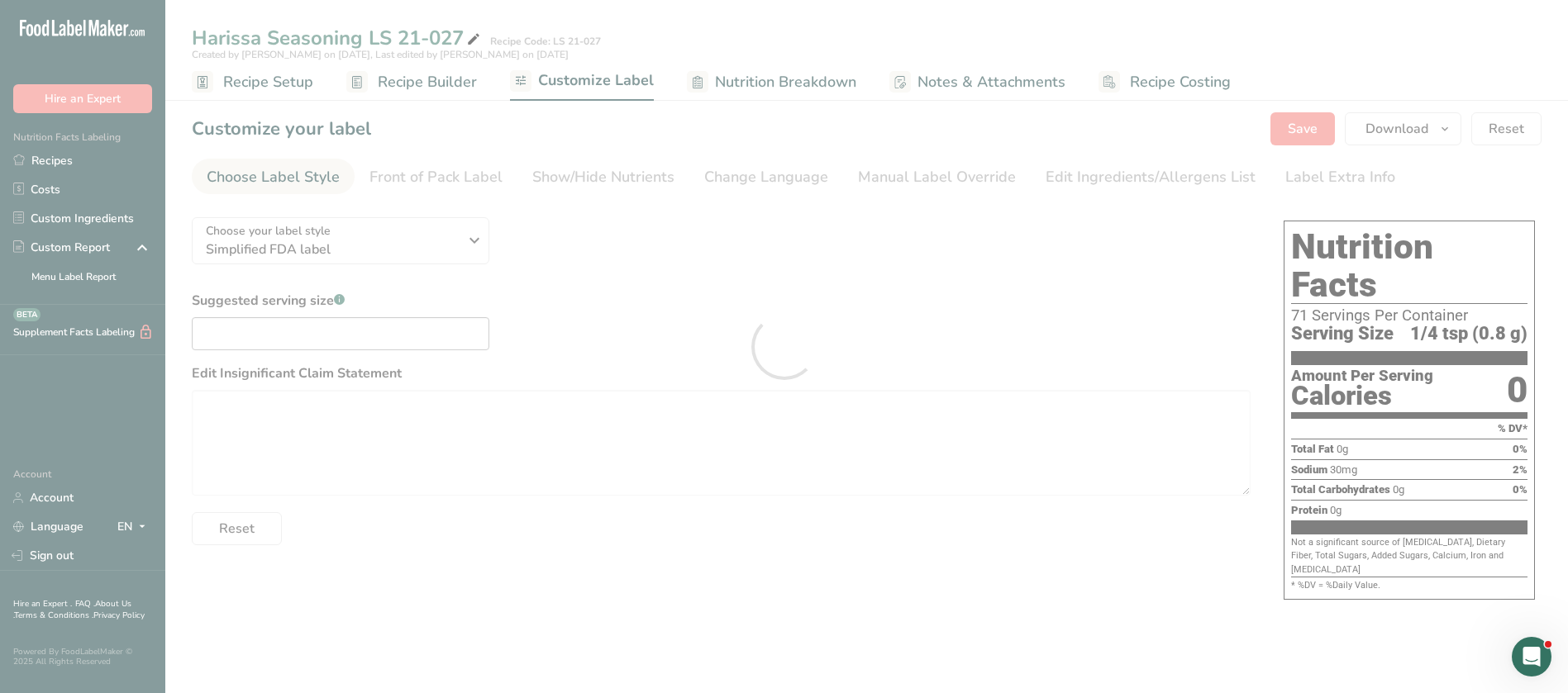 scroll, scrollTop: 0, scrollLeft: 0, axis: both 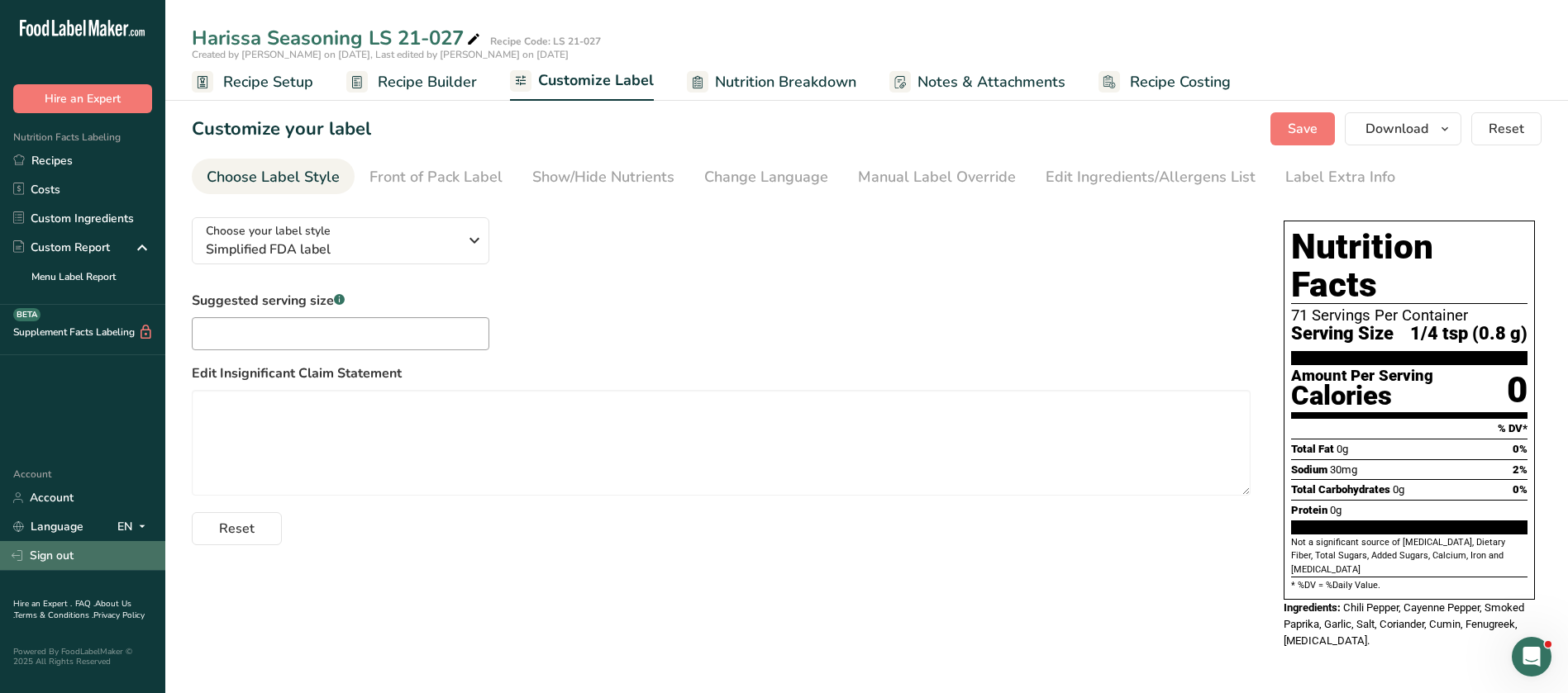 click on "Sign out" at bounding box center [83, 555] 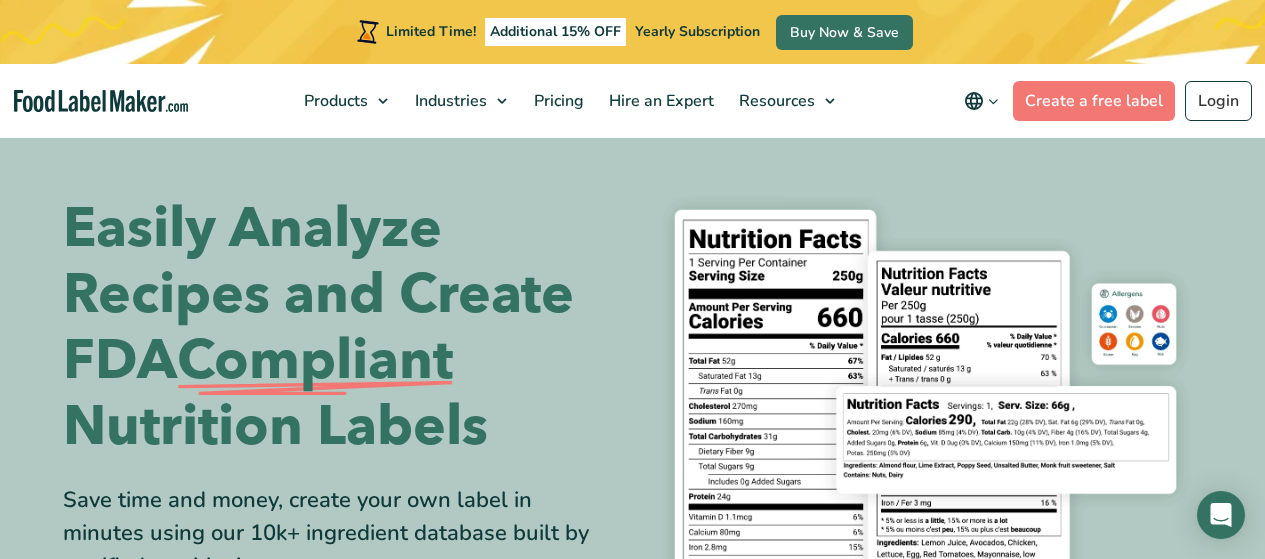 scroll, scrollTop: 0, scrollLeft: 0, axis: both 